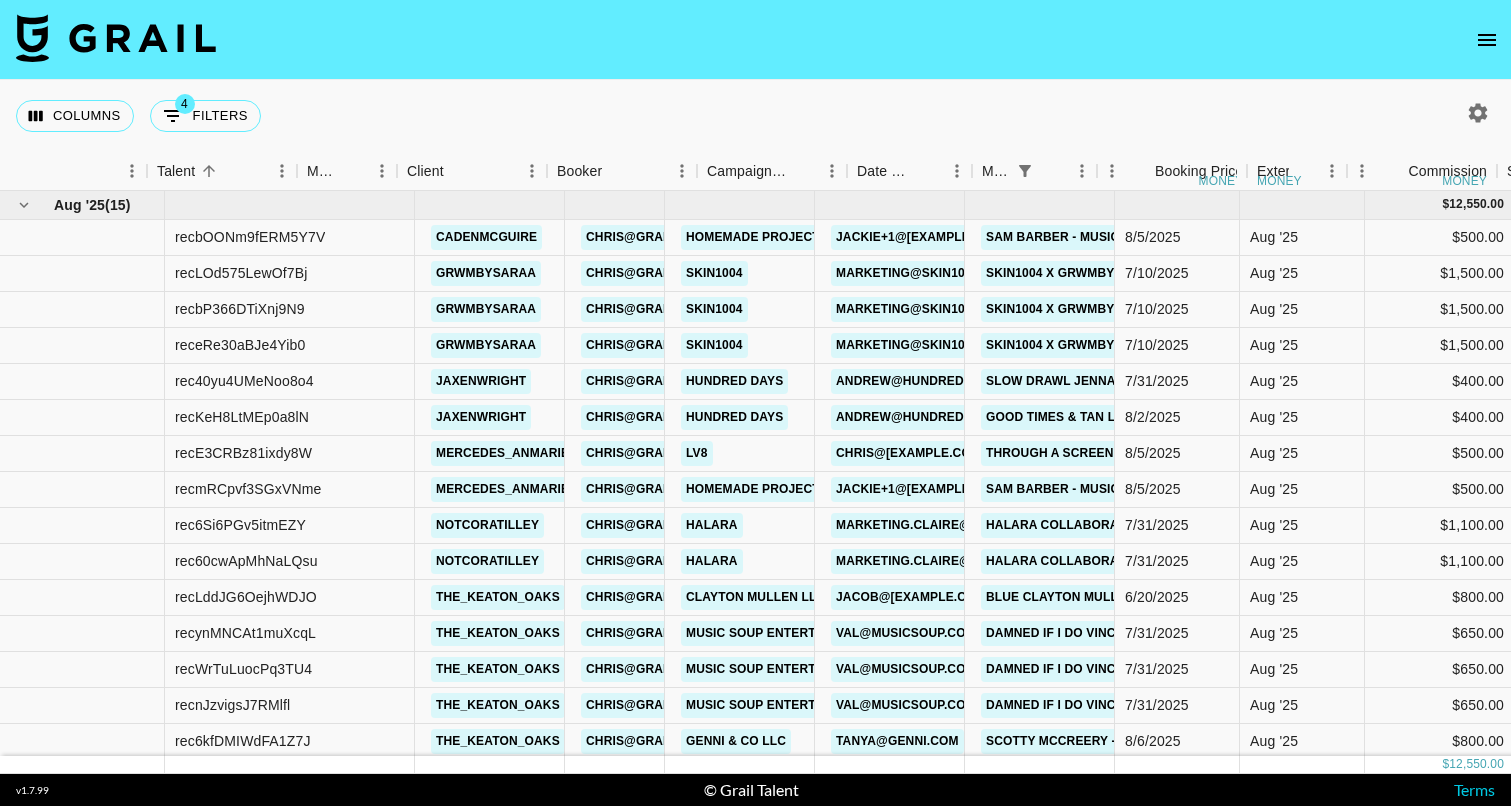 scroll, scrollTop: 0, scrollLeft: 0, axis: both 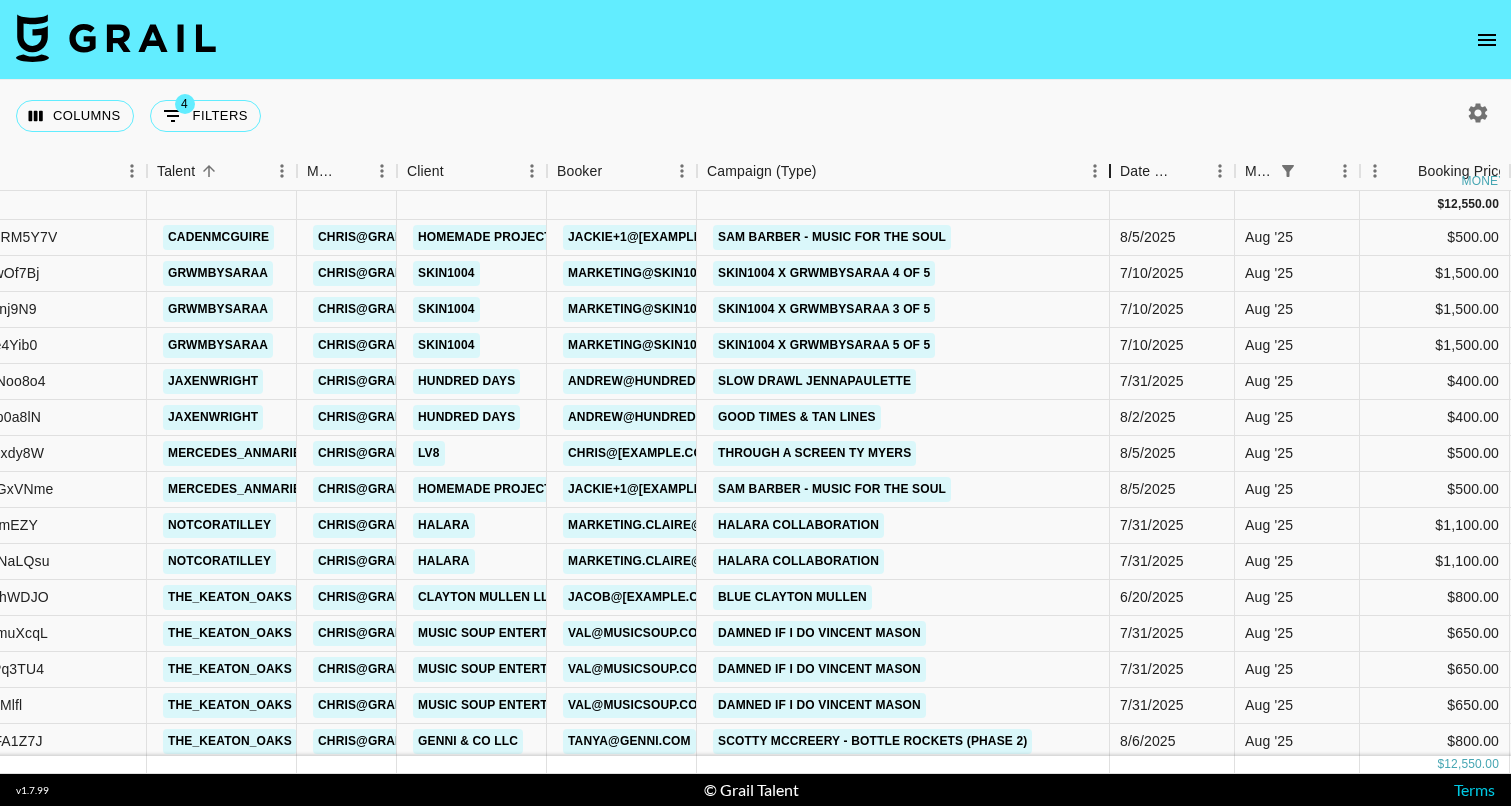 drag, startPoint x: 849, startPoint y: 164, endPoint x: 1110, endPoint y: 195, distance: 262.83453 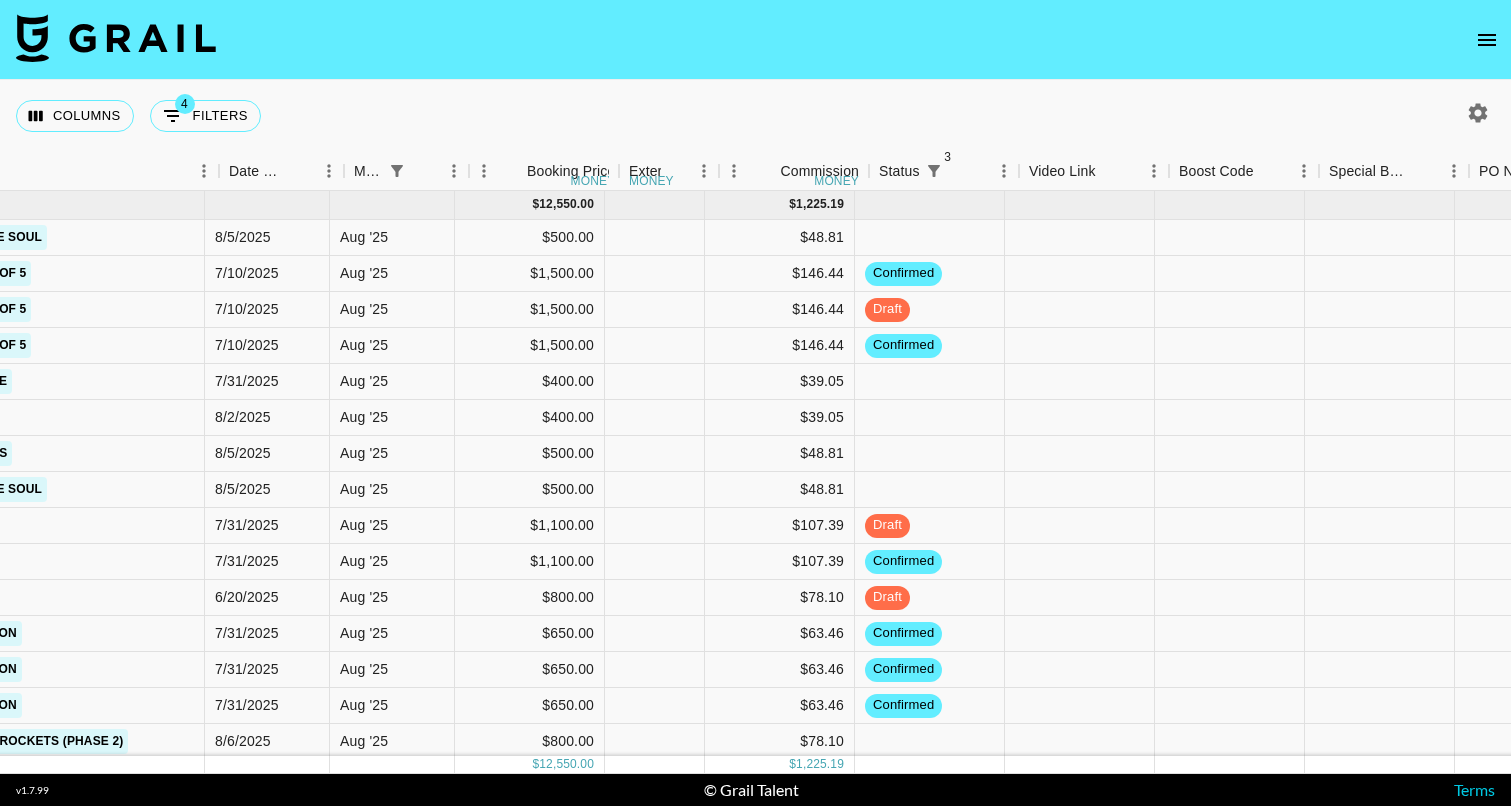 scroll, scrollTop: 0, scrollLeft: 1181, axis: horizontal 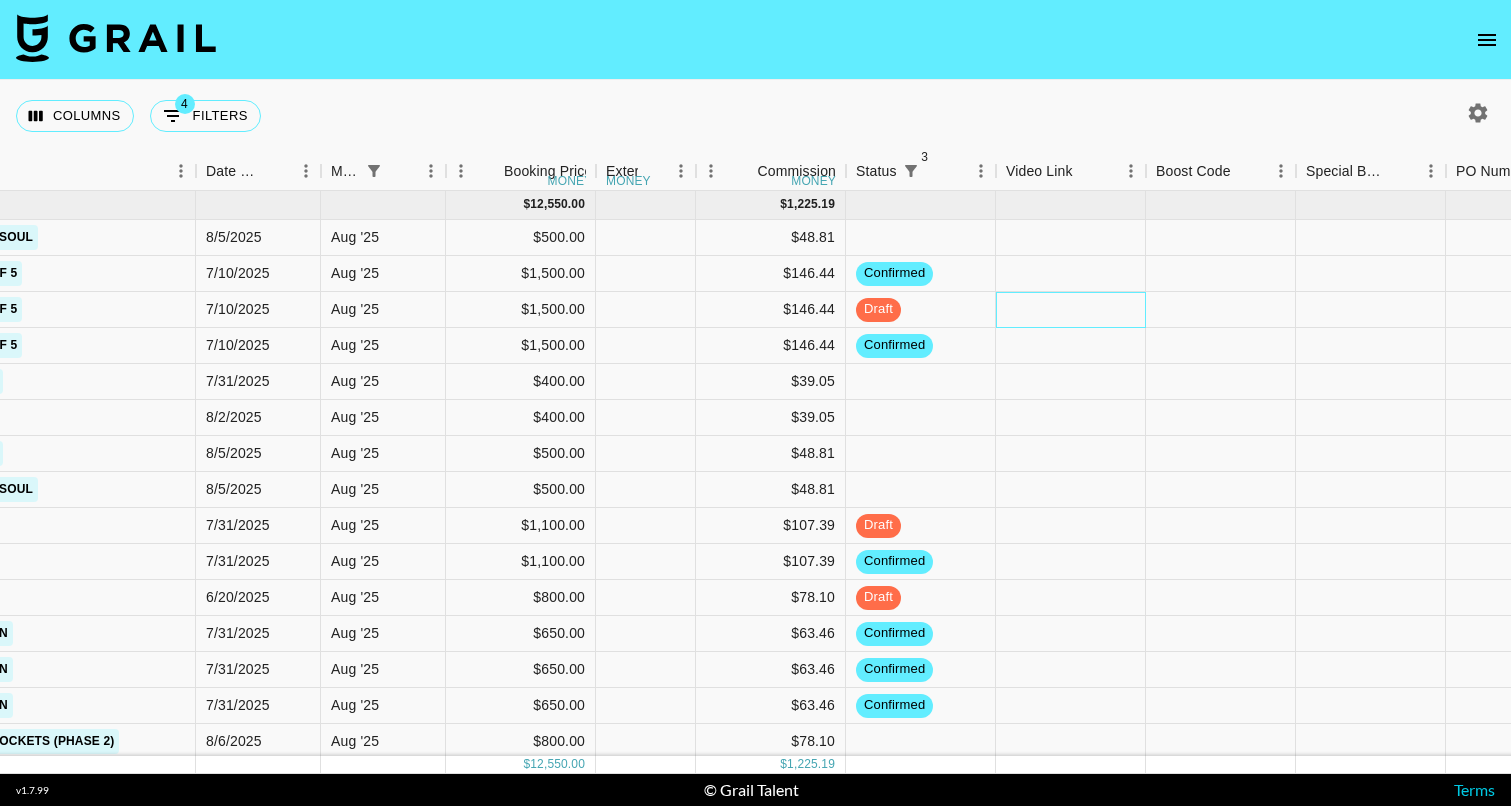 click at bounding box center (1071, 310) 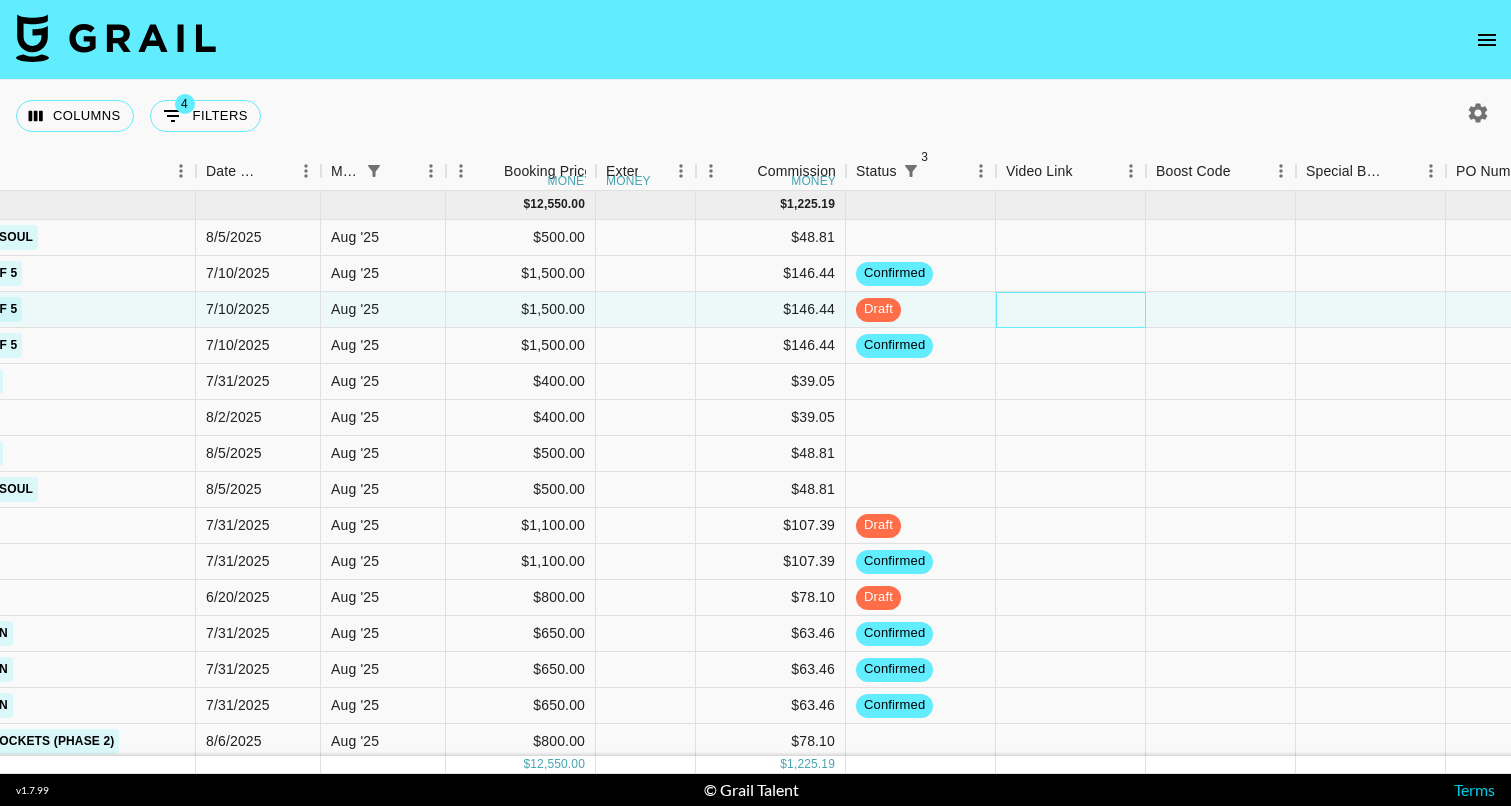 click at bounding box center (1071, 310) 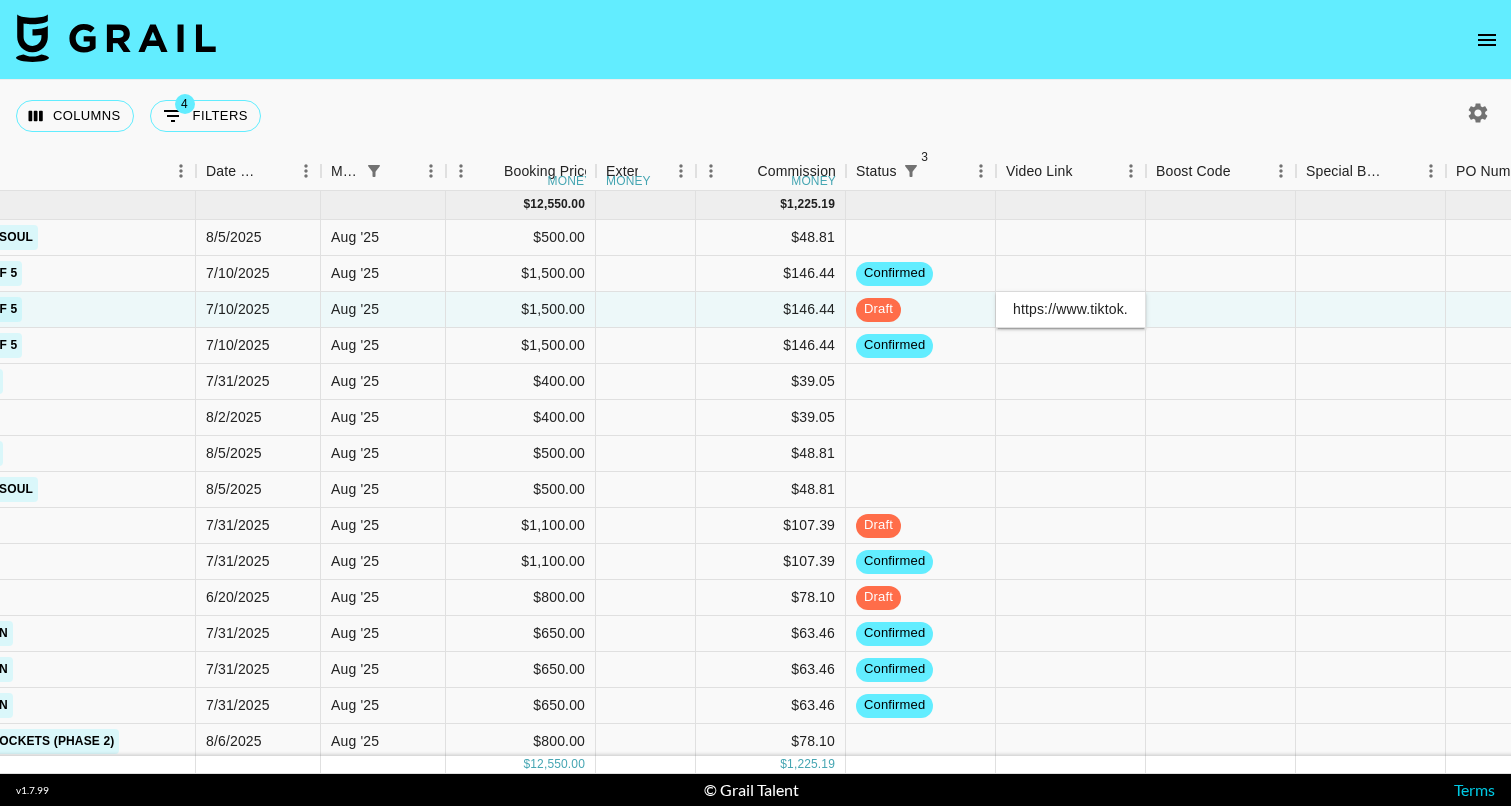 scroll, scrollTop: 0, scrollLeft: 326, axis: horizontal 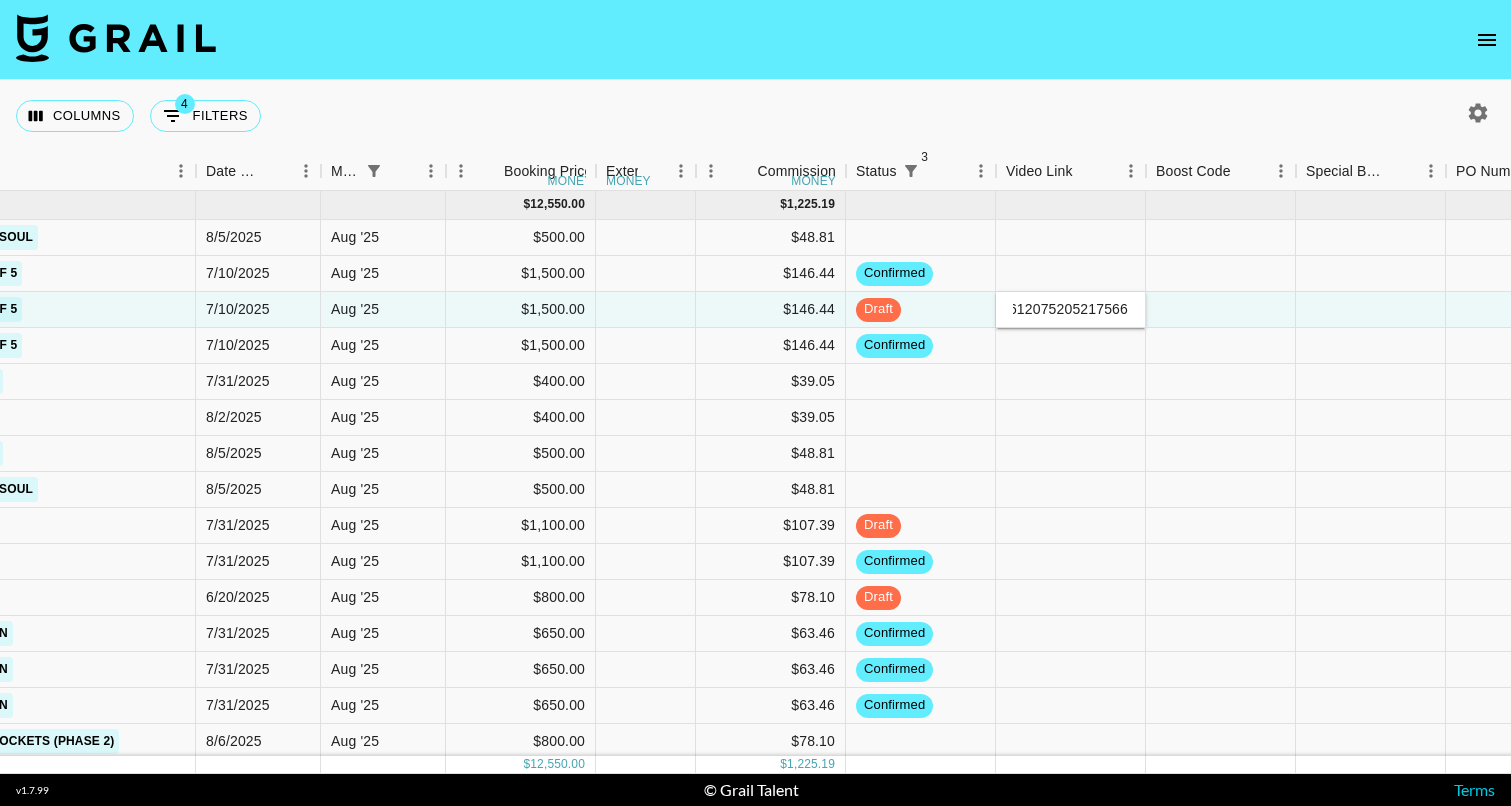 type on "https://www.tiktok.com/@grwmbysaraa/video/7535612075205217566" 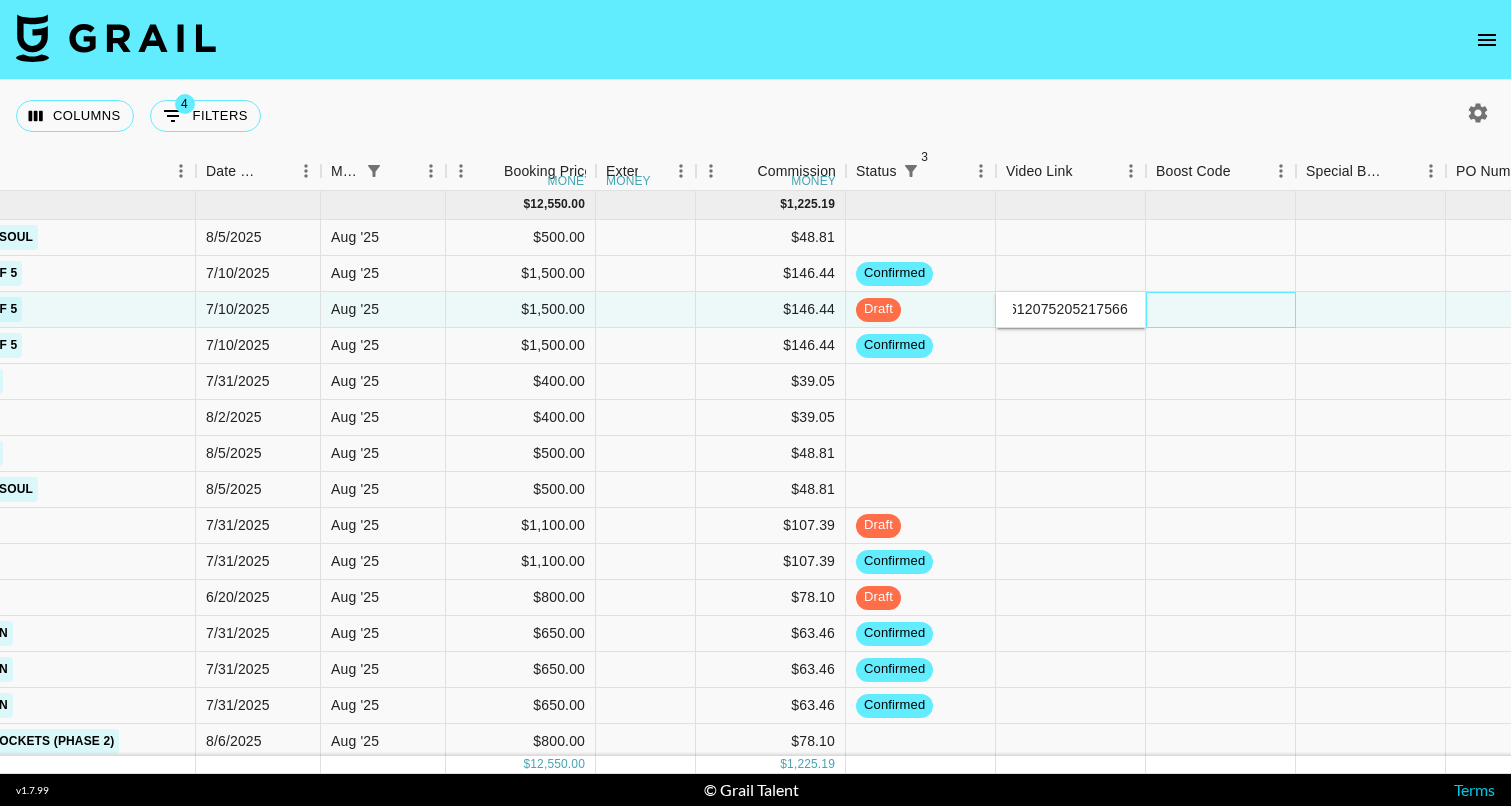 click at bounding box center (1221, 310) 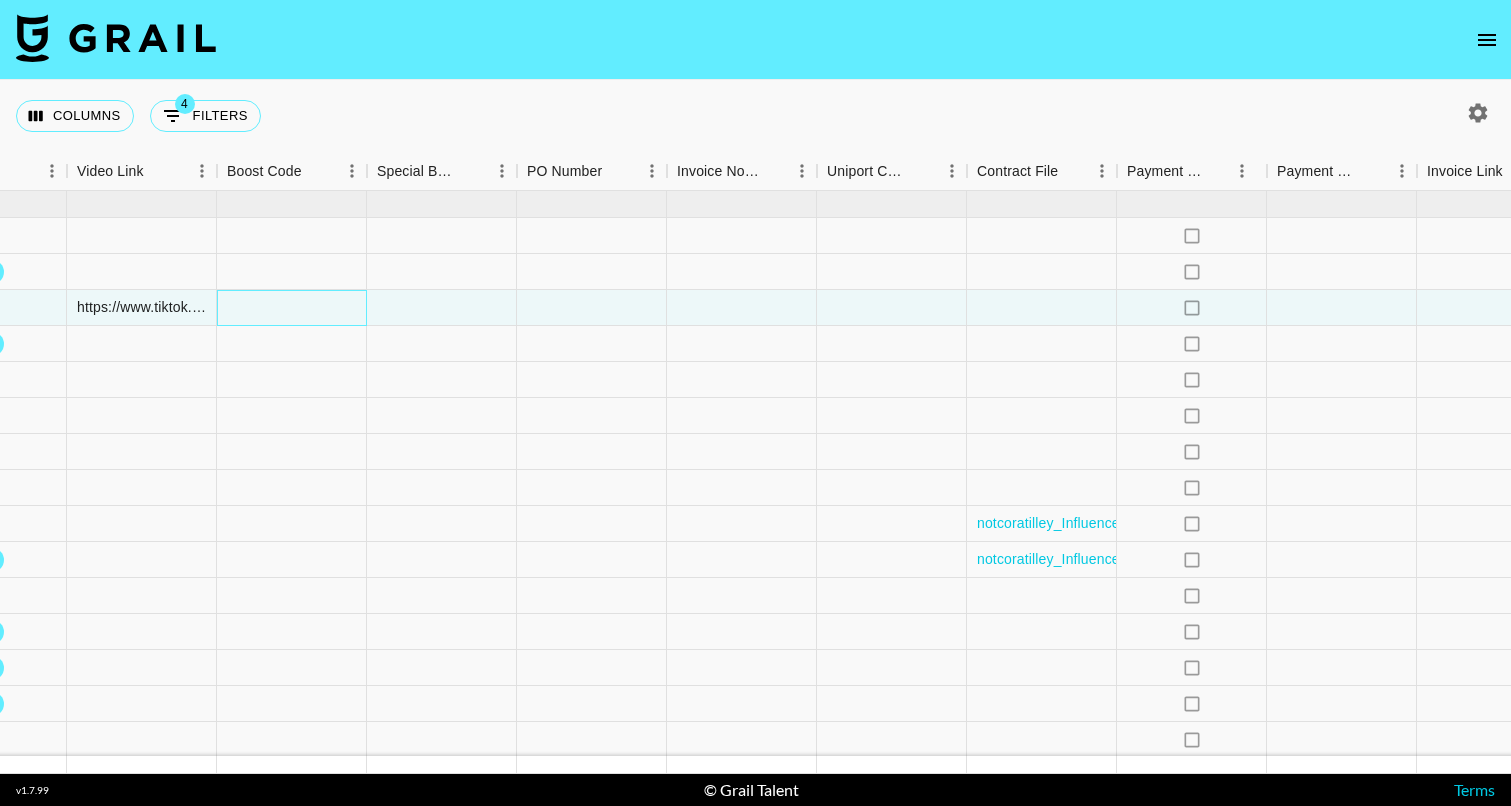 scroll, scrollTop: 2, scrollLeft: 1833, axis: both 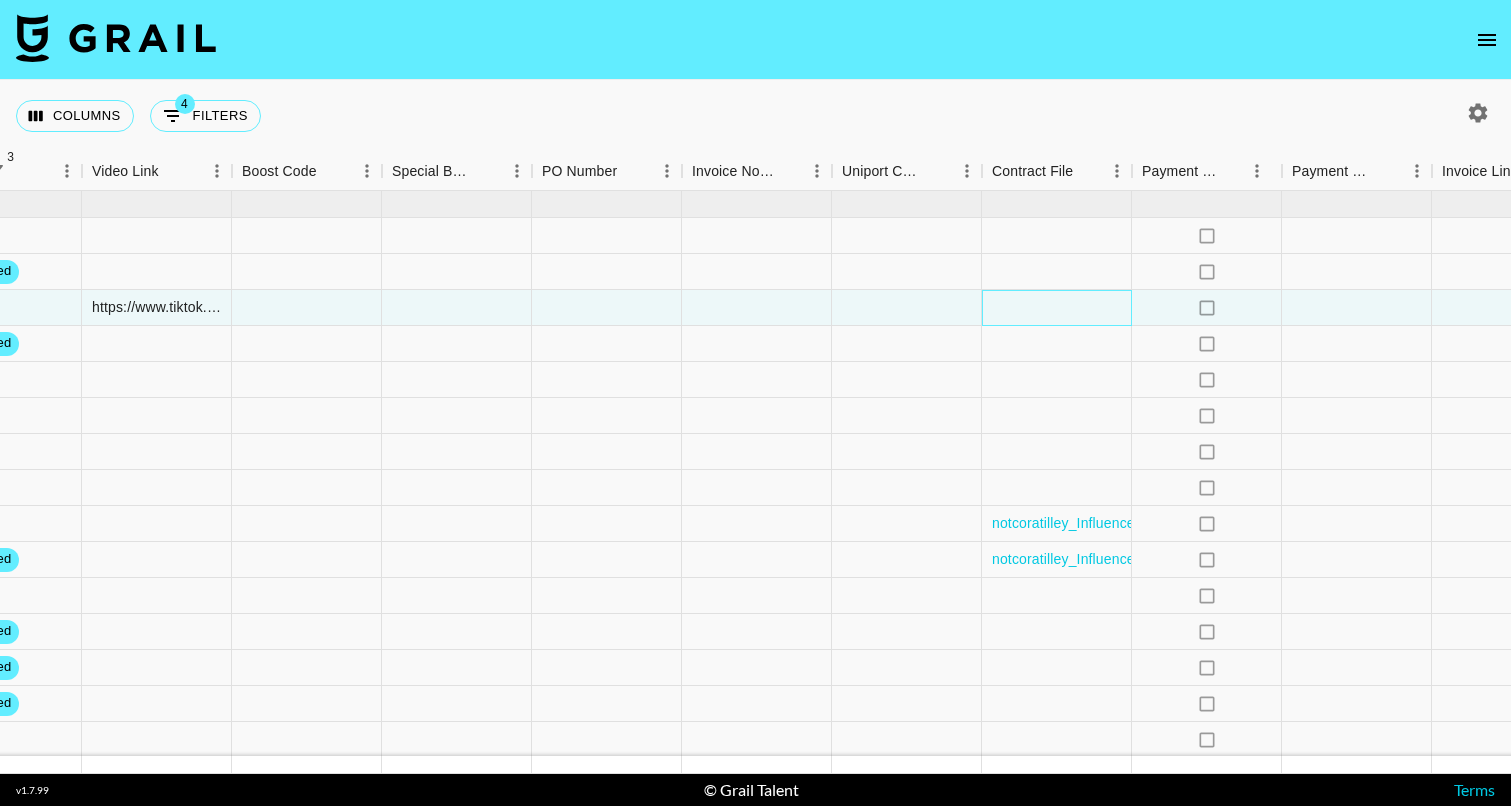 click at bounding box center (1057, 308) 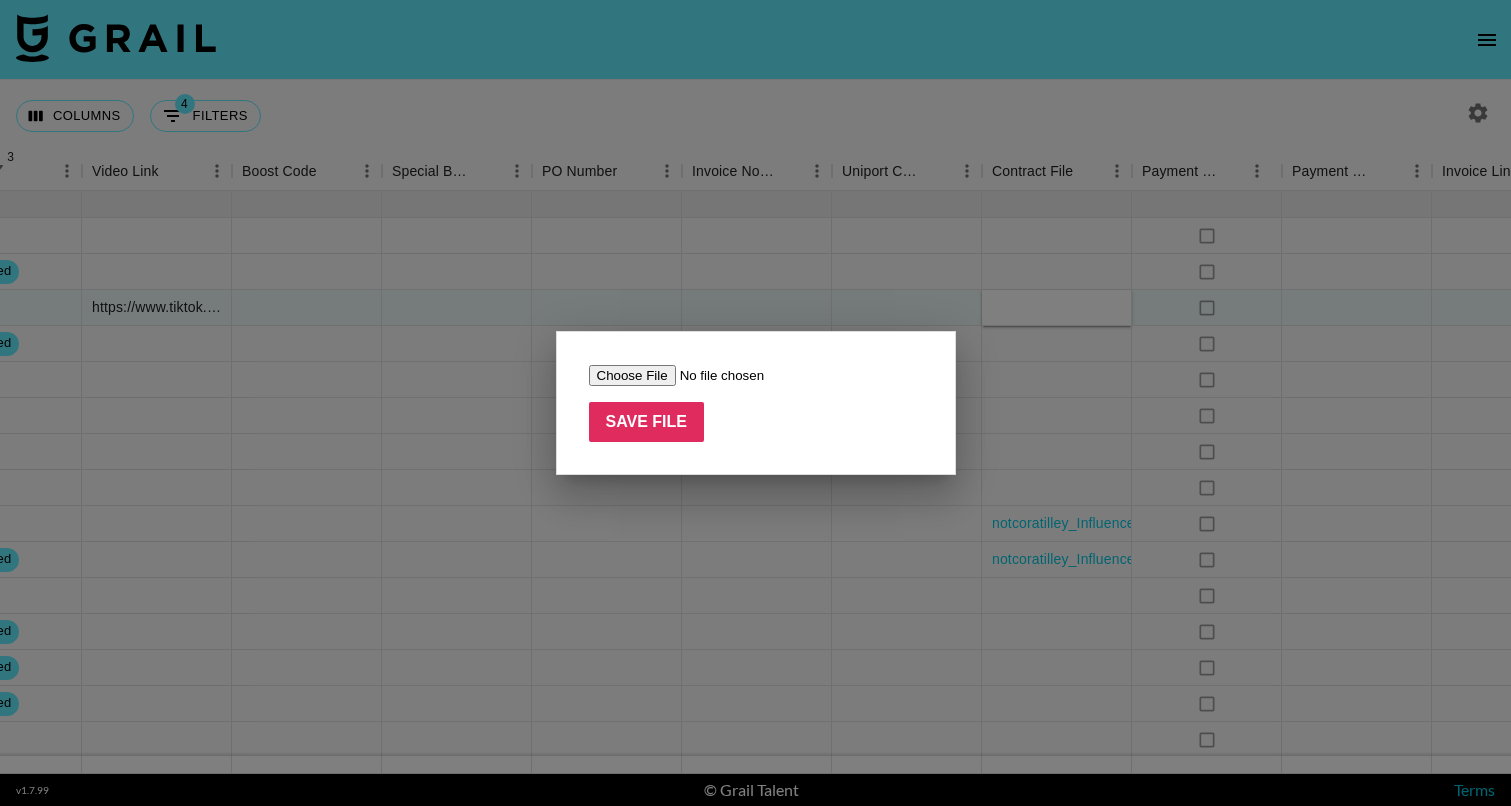 click on "Save File" at bounding box center [756, 403] 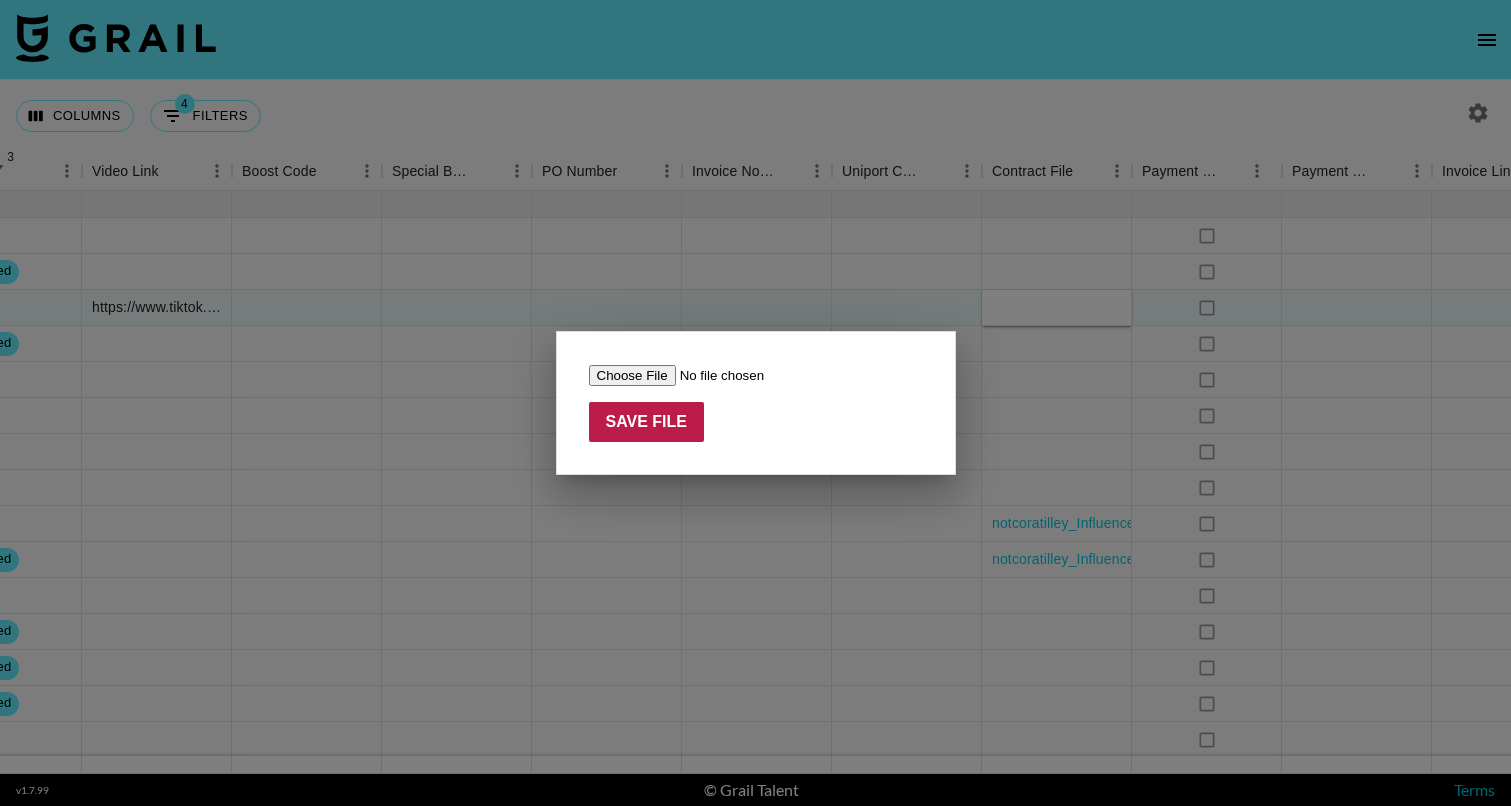 click on "Save File" at bounding box center (647, 422) 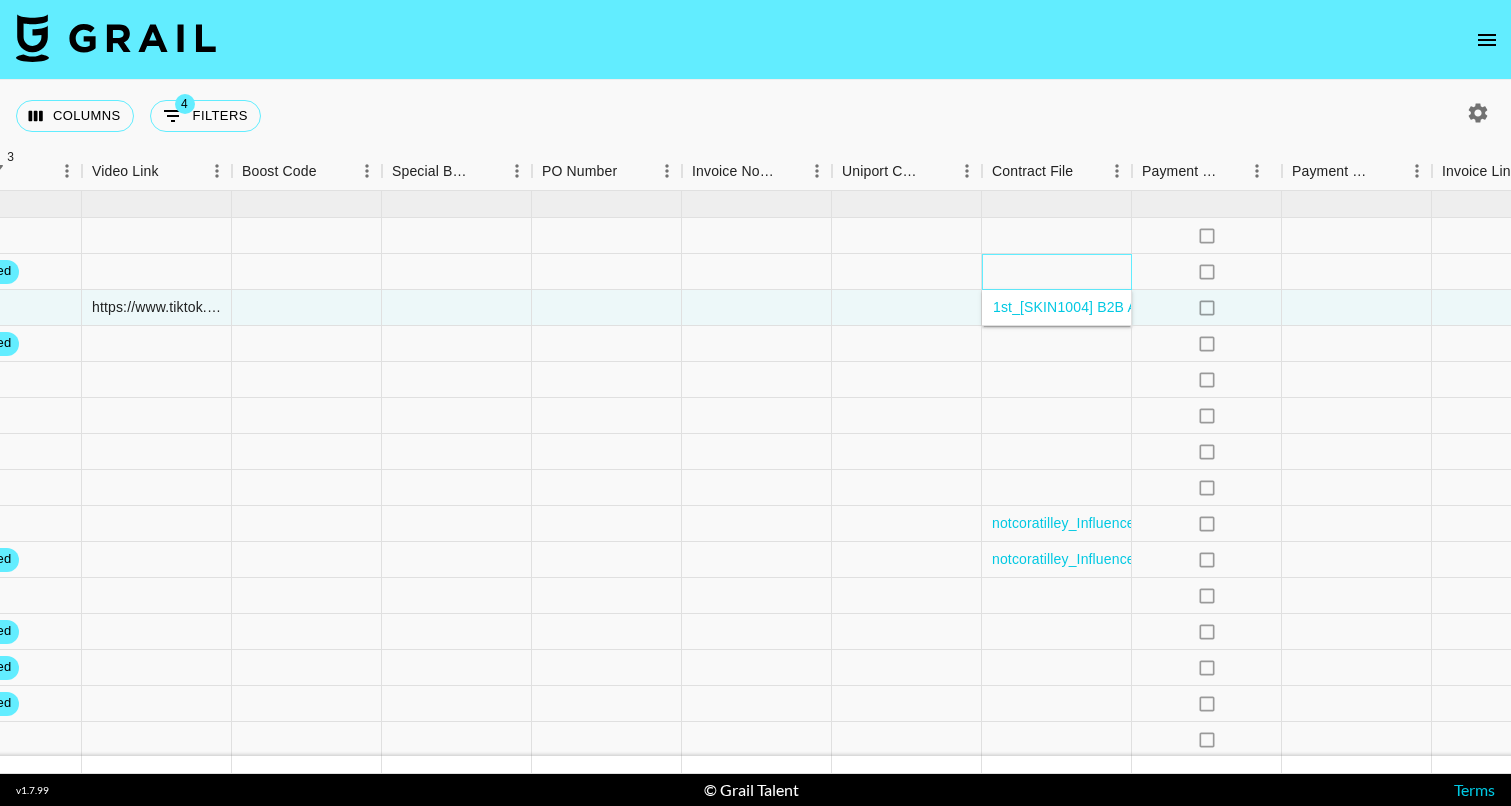 click at bounding box center (1057, 272) 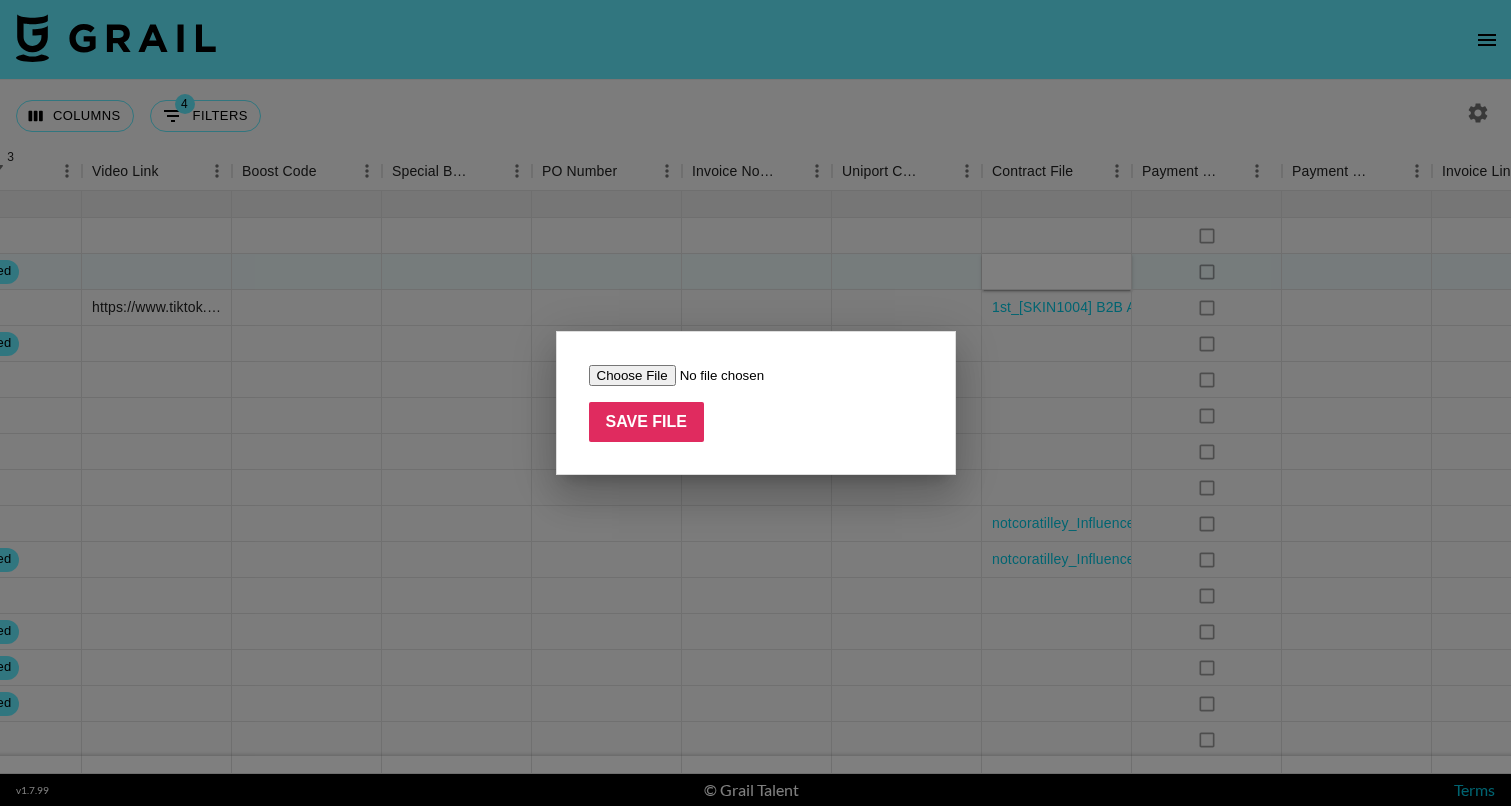 click at bounding box center [715, 375] 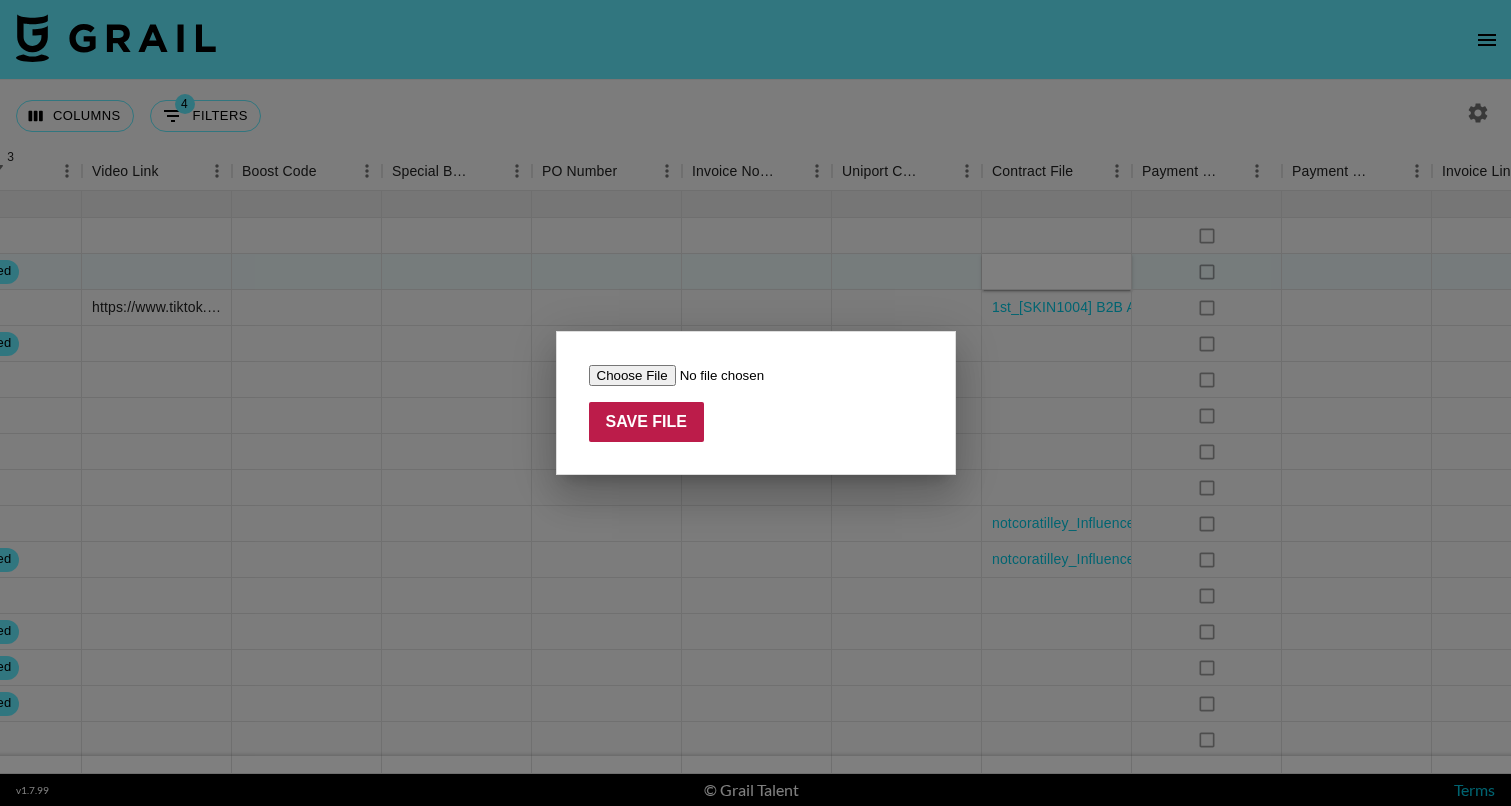 click on "Save File" at bounding box center (647, 422) 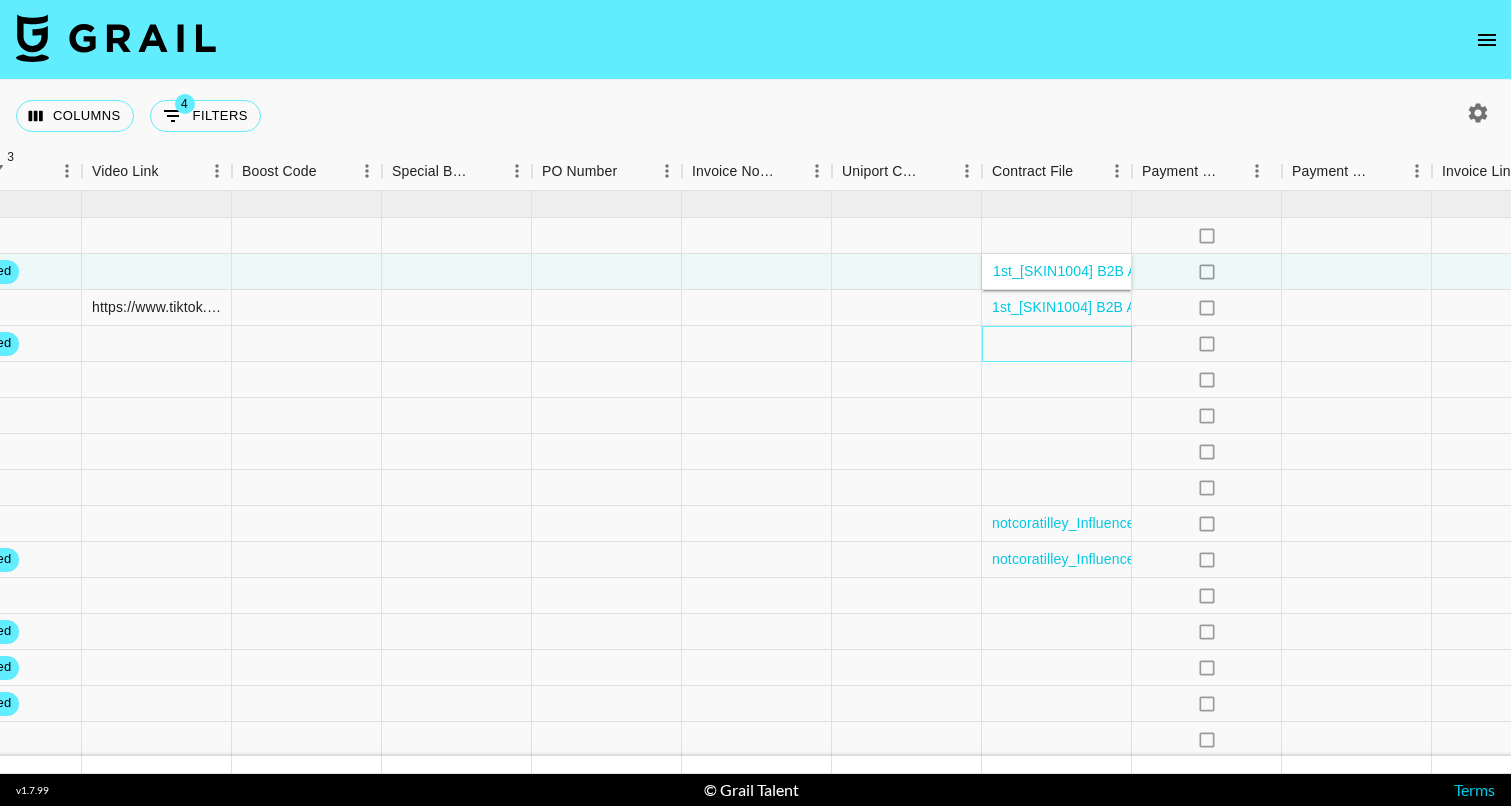 click at bounding box center (1057, 344) 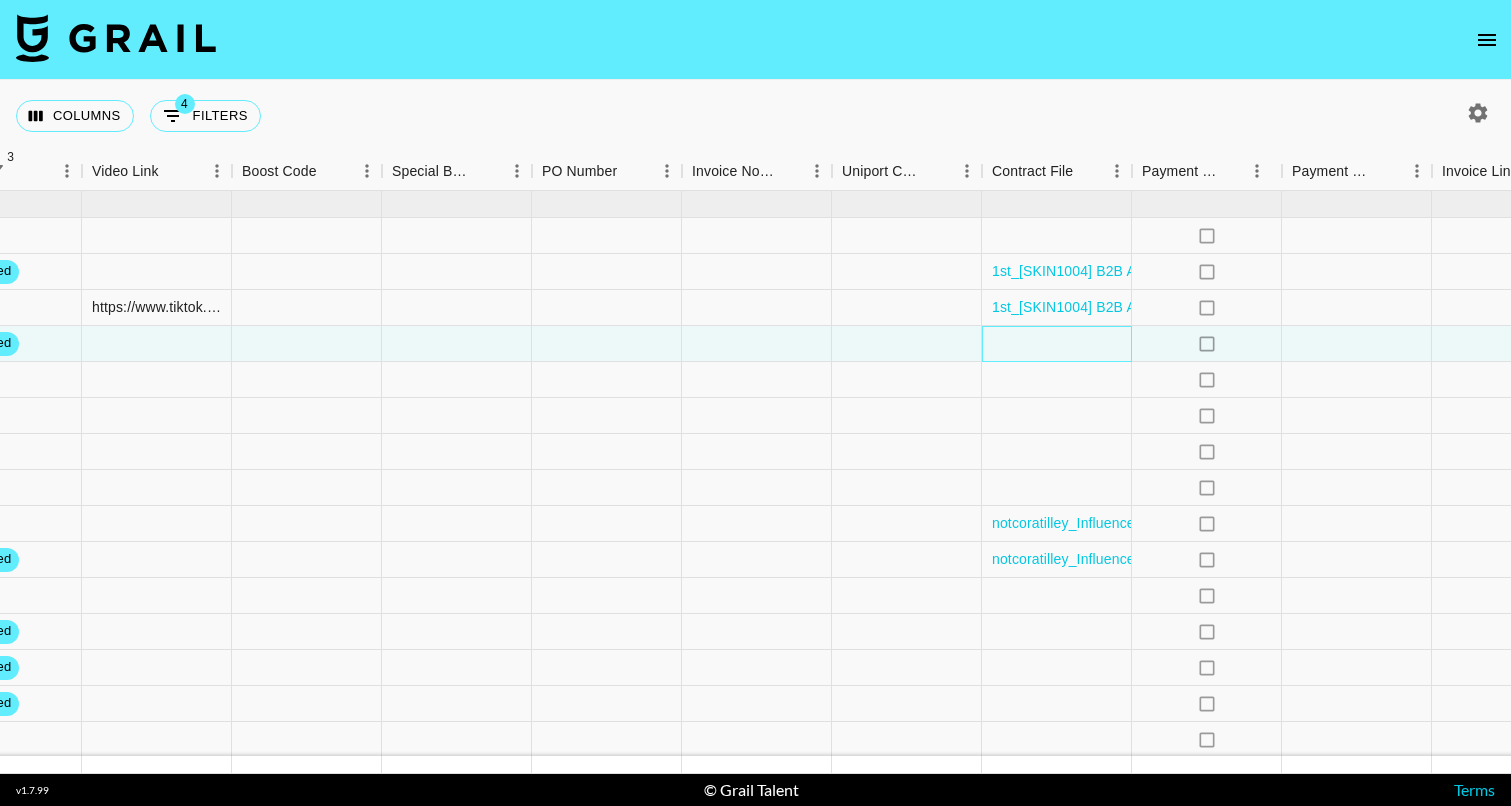 click at bounding box center (1057, 344) 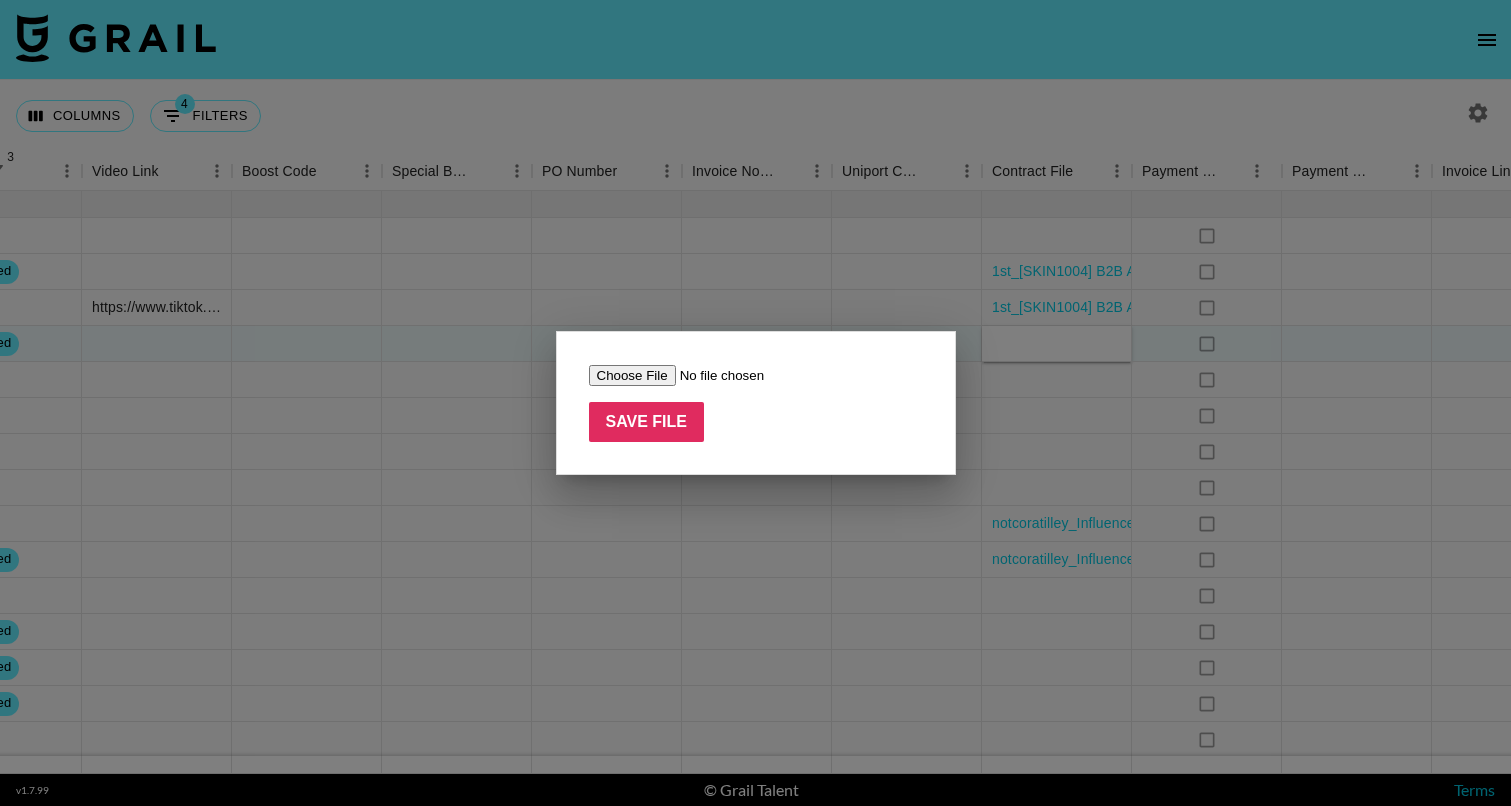 click at bounding box center (715, 375) 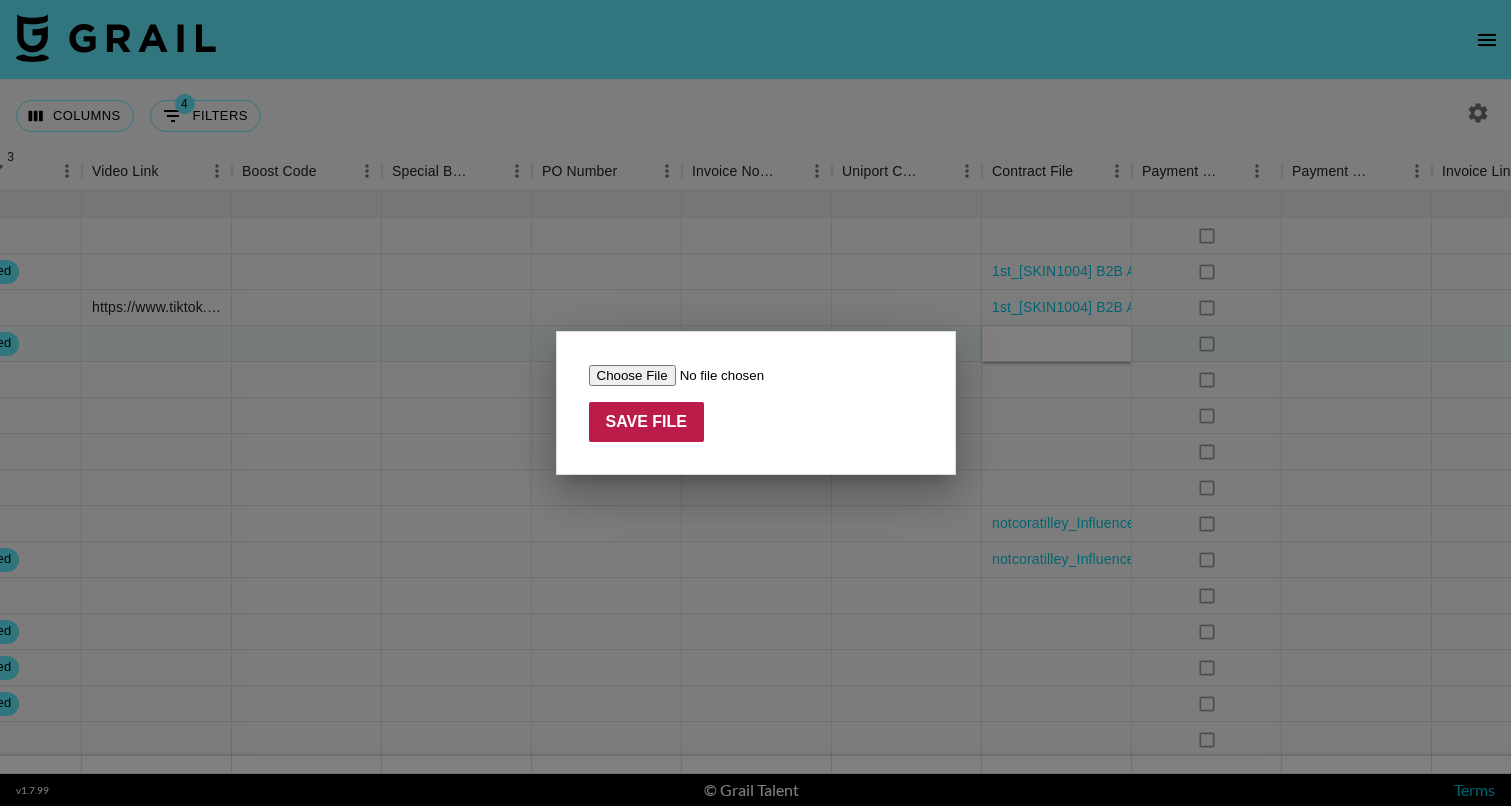 click on "Save File" at bounding box center (647, 422) 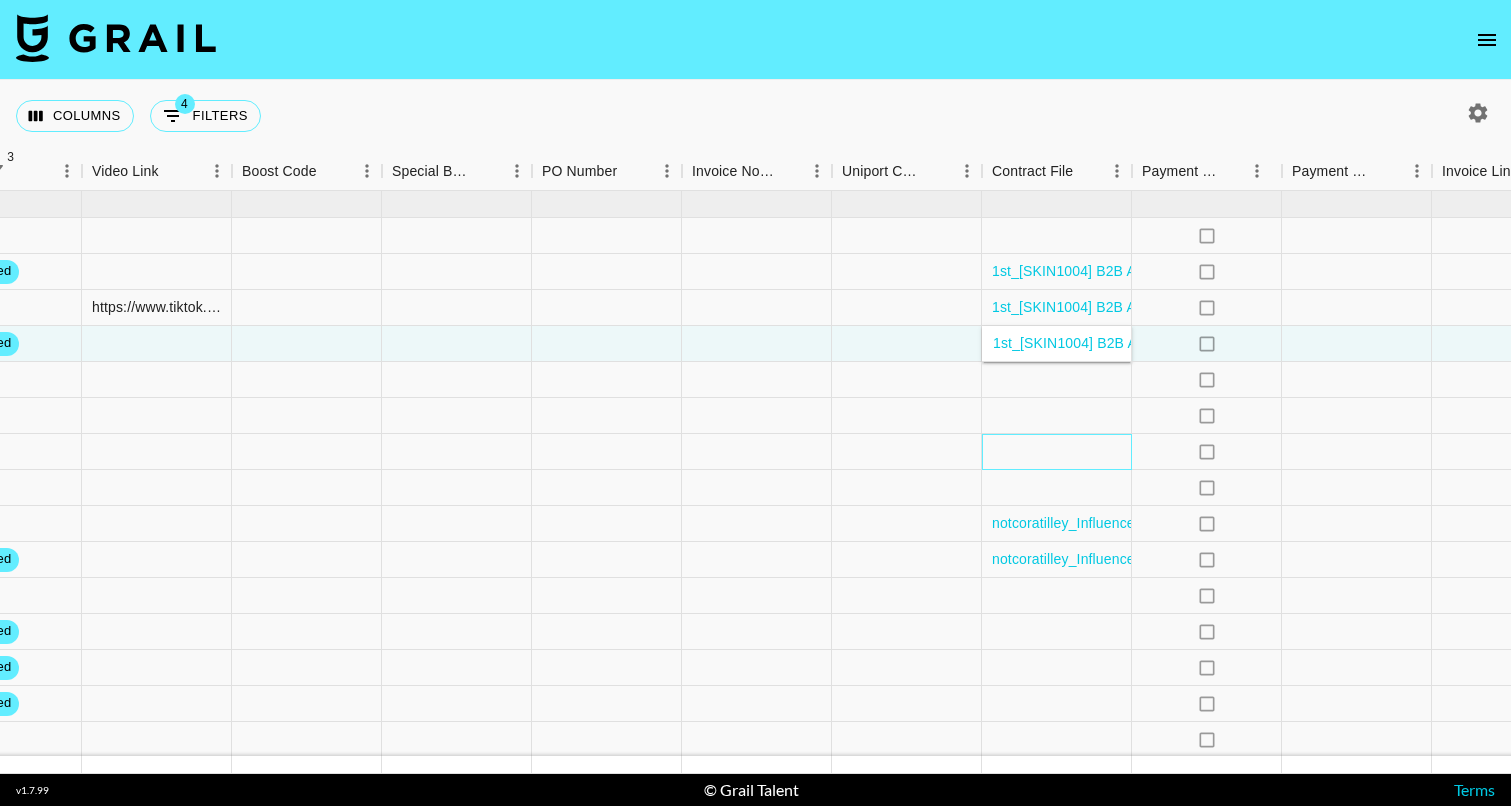 click at bounding box center (1057, 452) 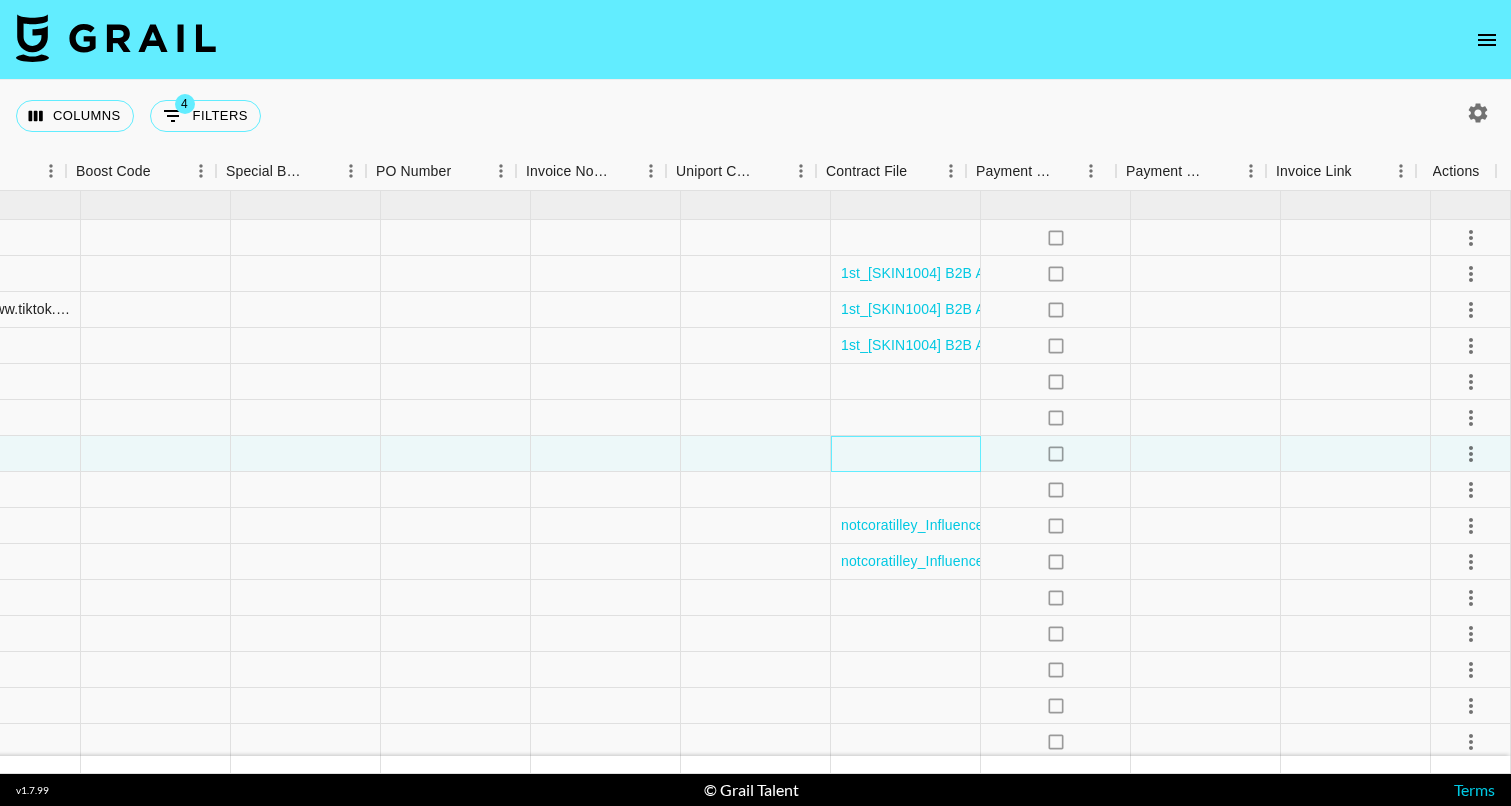 scroll, scrollTop: 0, scrollLeft: 1999, axis: horizontal 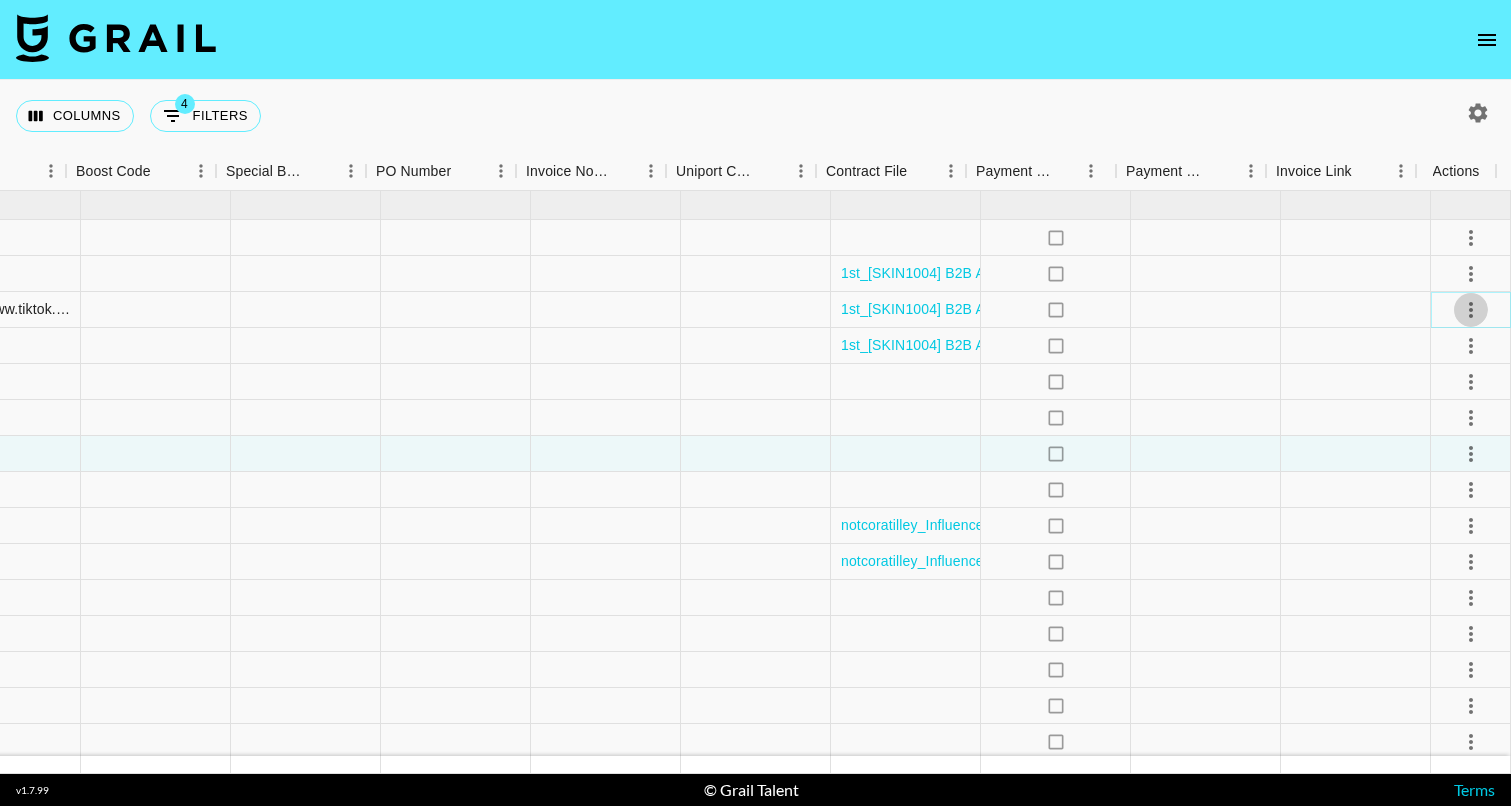 click 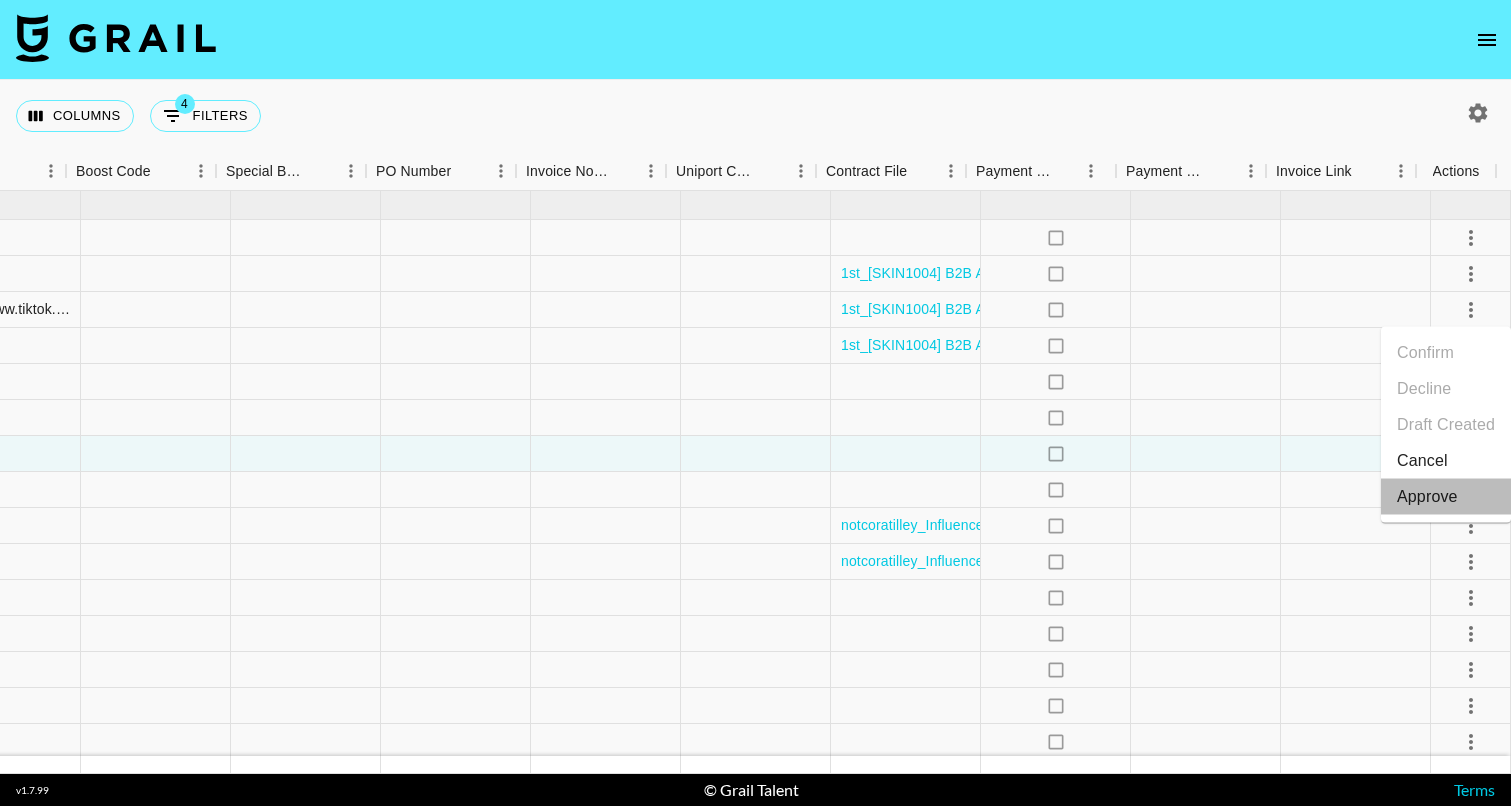 click on "Approve" at bounding box center [1427, 497] 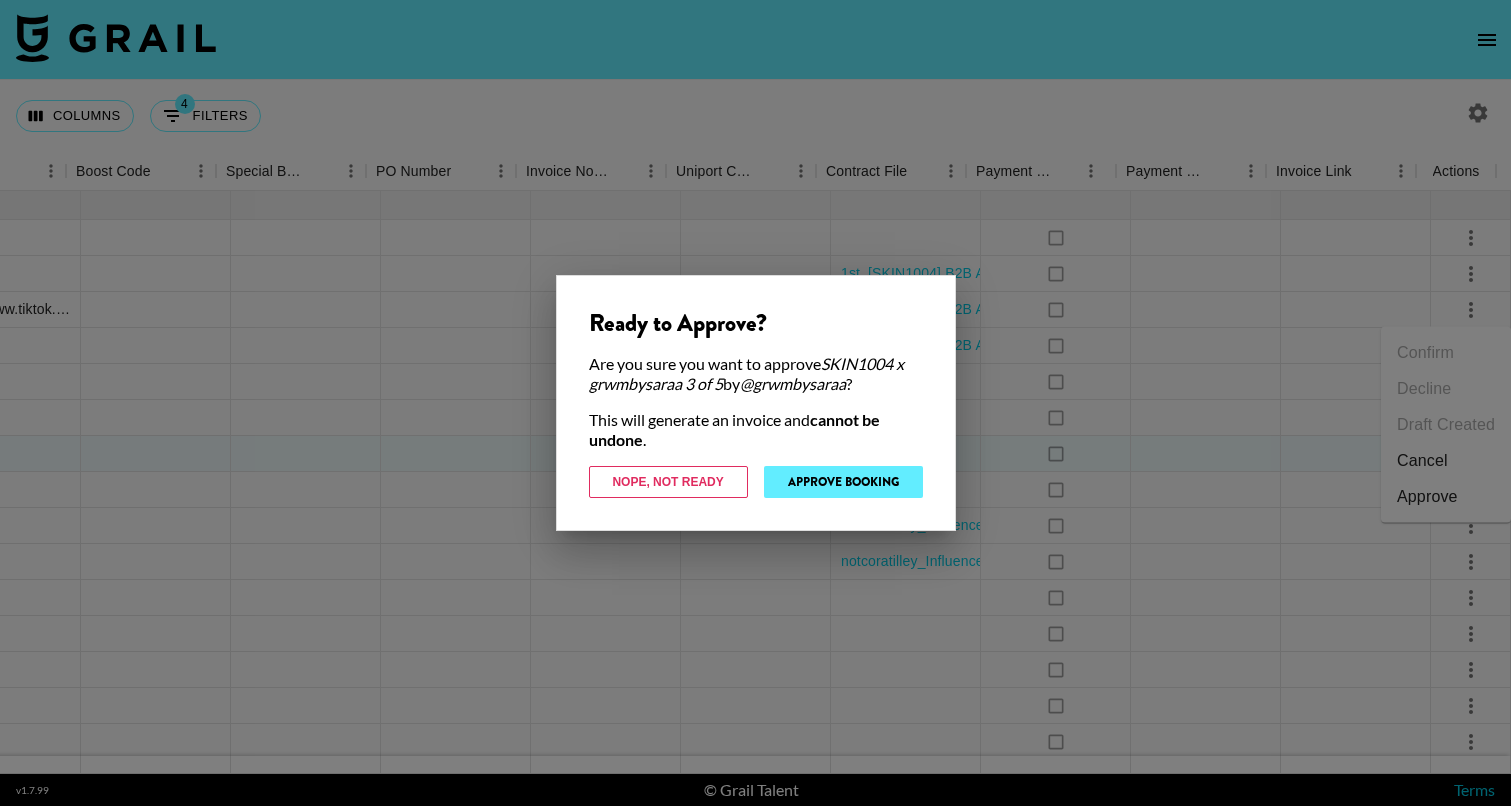 click on "Approve Booking" at bounding box center [843, 482] 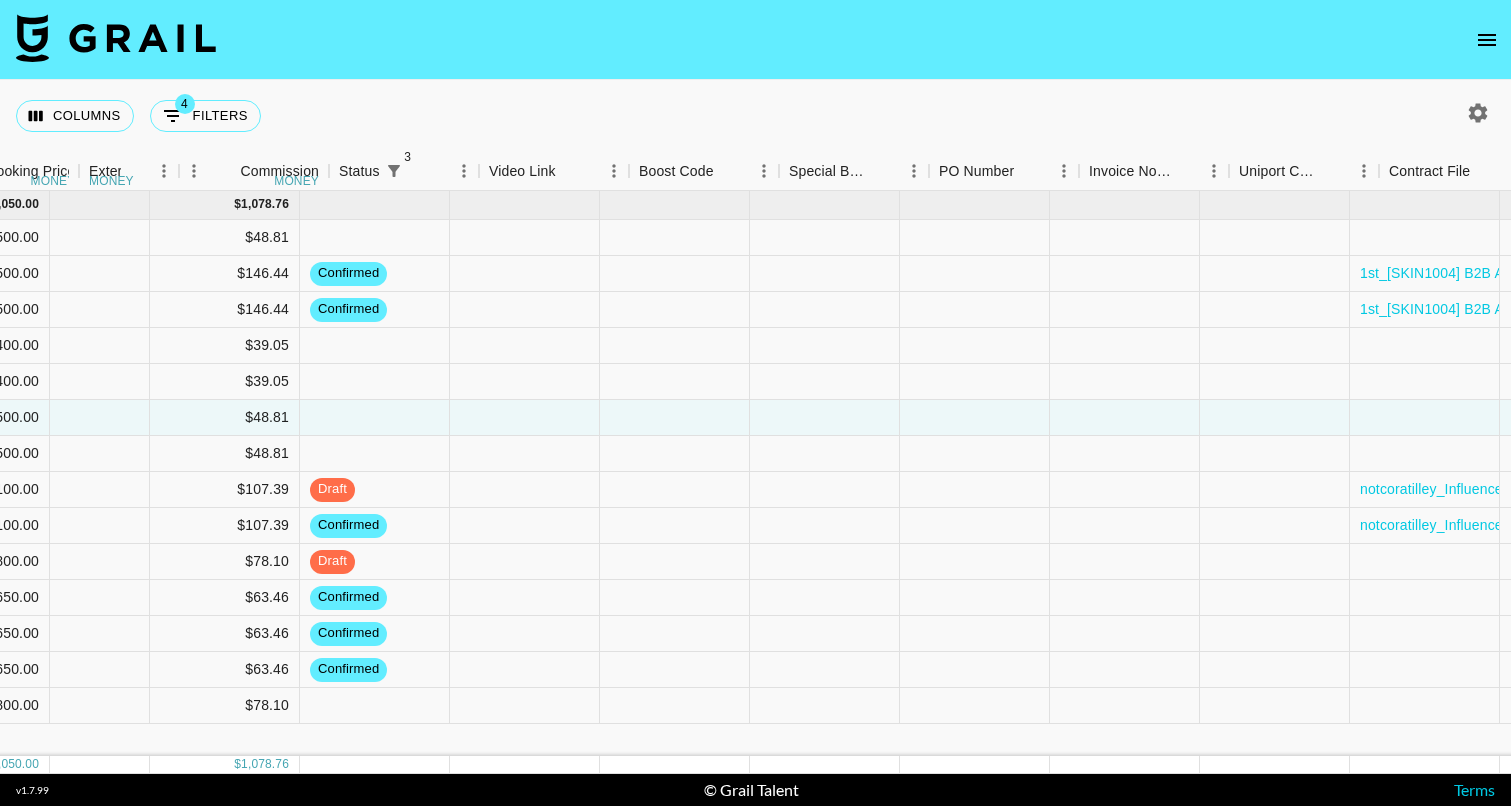 scroll, scrollTop: 0, scrollLeft: 1436, axis: horizontal 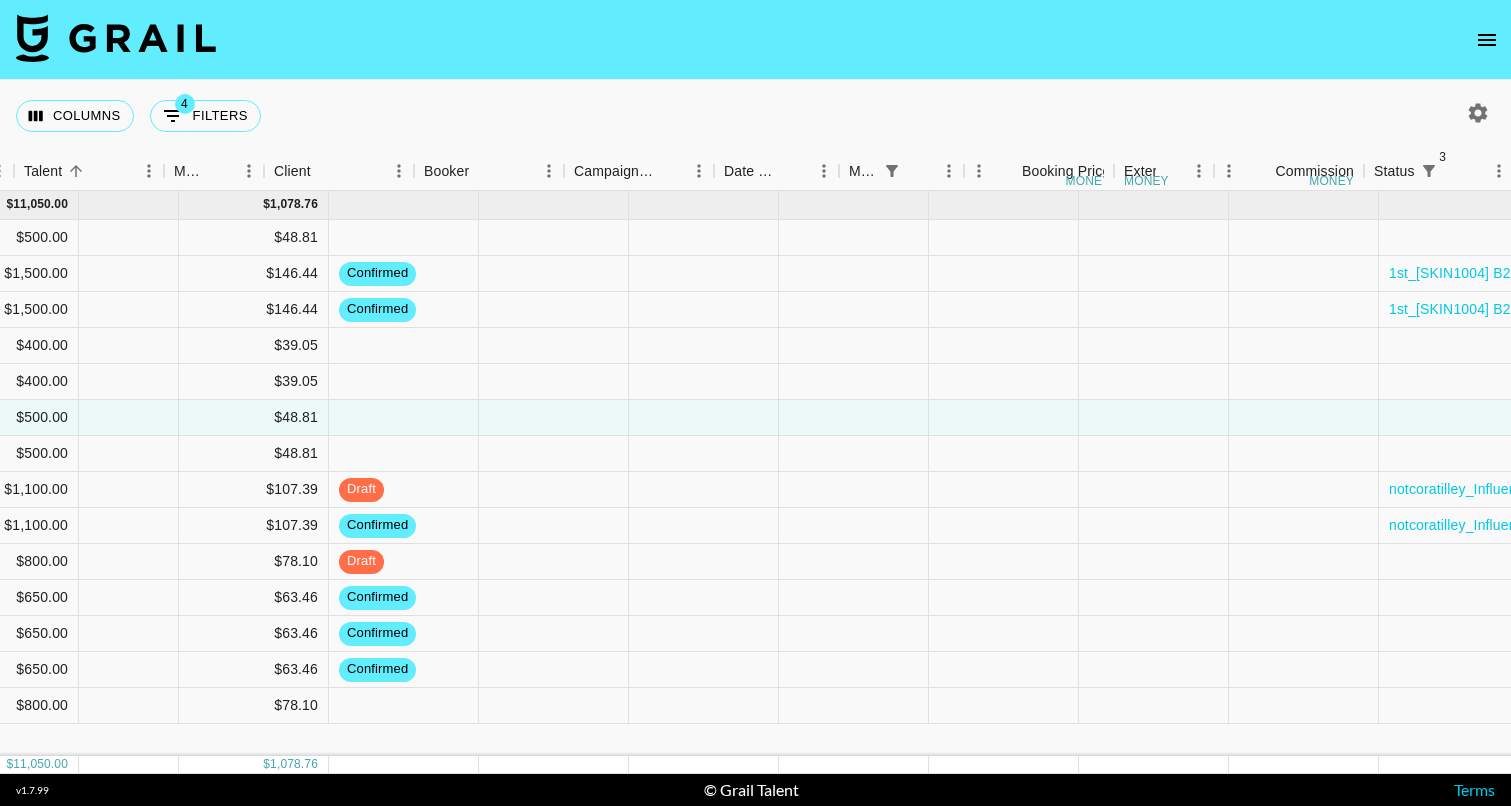 click on "Columns 4 Filters + Booking" at bounding box center (142, 116) 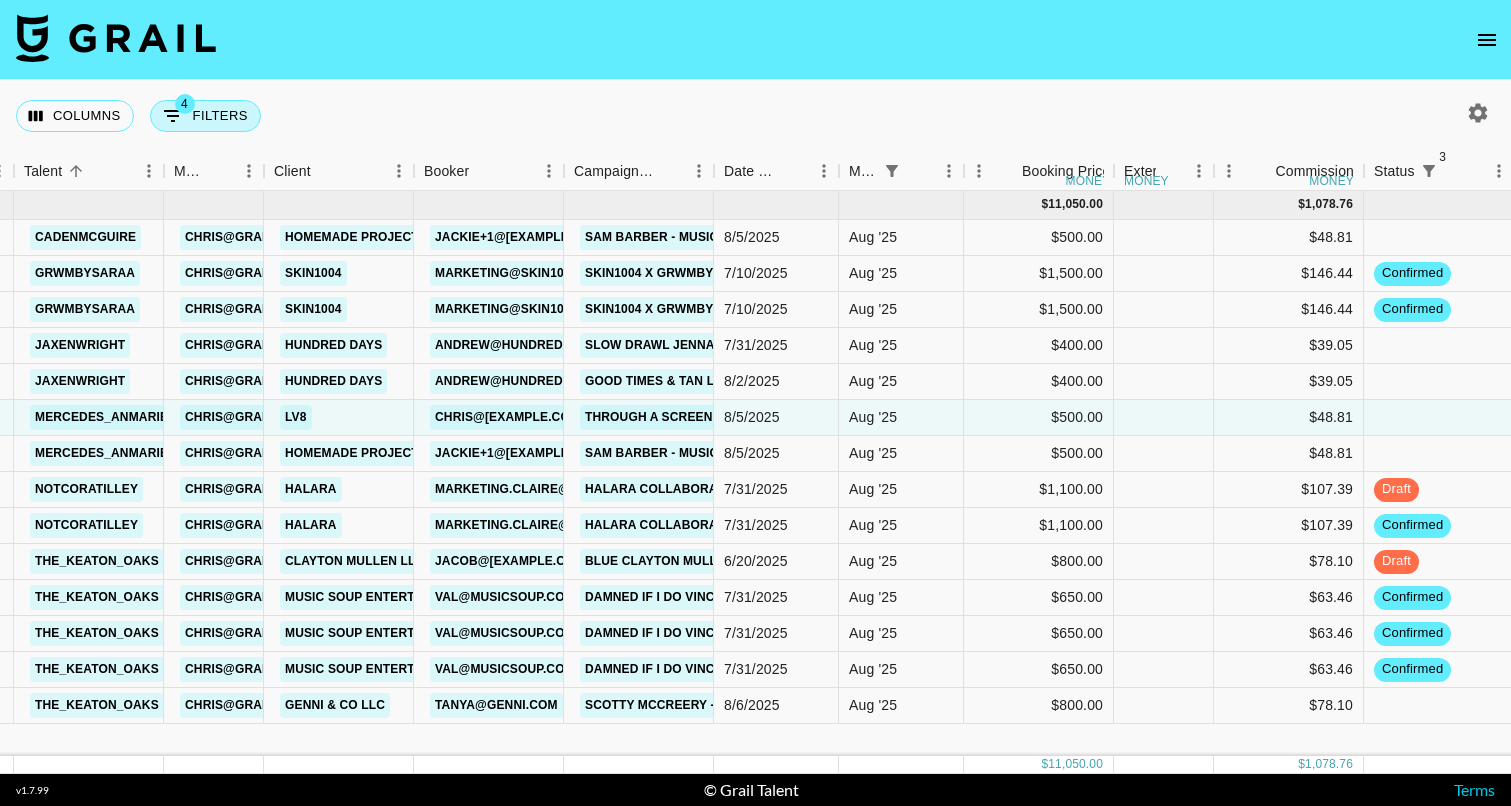 click on "4 Filters" at bounding box center [205, 116] 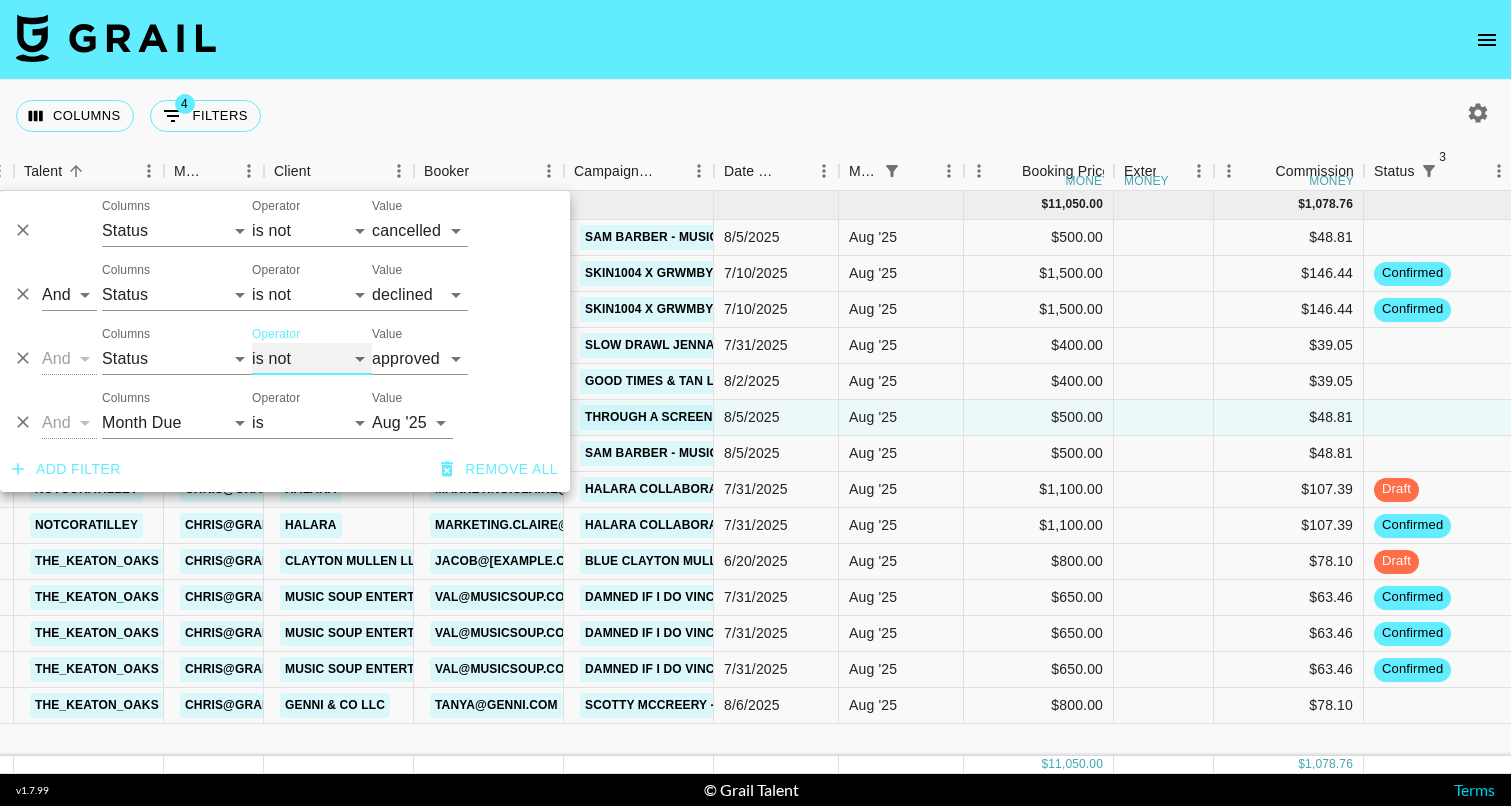 select on "is" 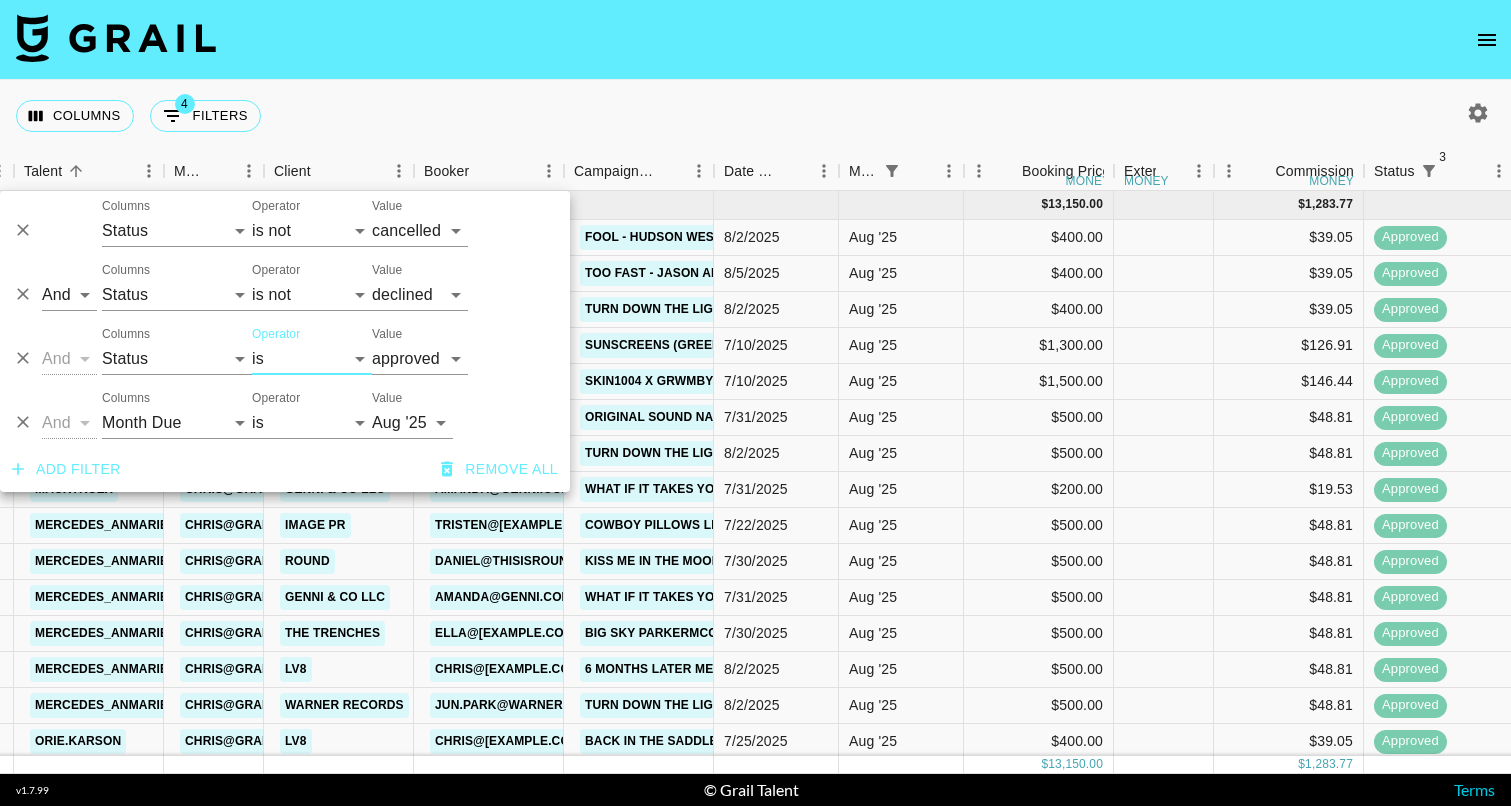 click on "Columns 4 Filters + Booking" at bounding box center (755, 116) 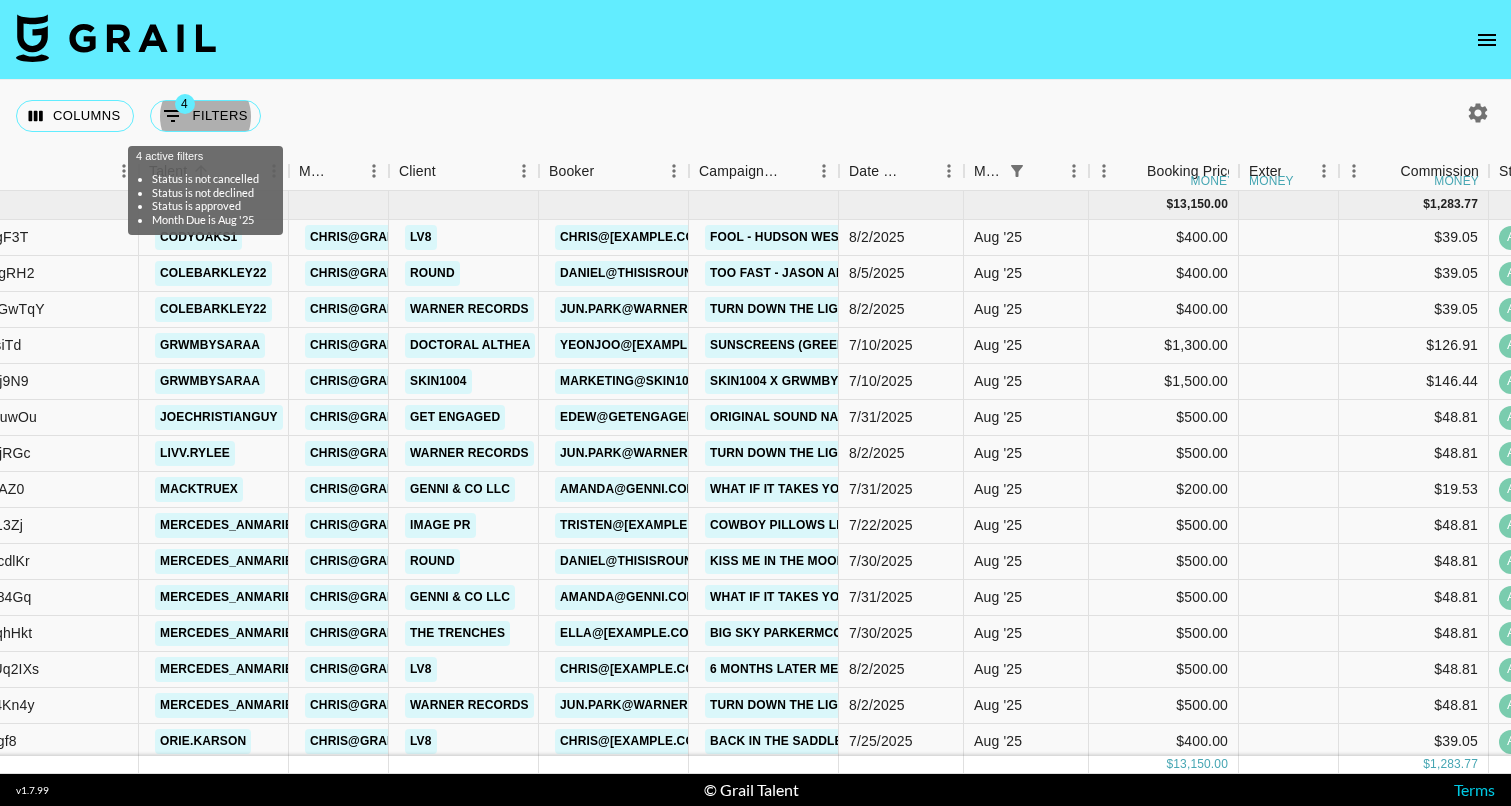 scroll, scrollTop: 0, scrollLeft: 276, axis: horizontal 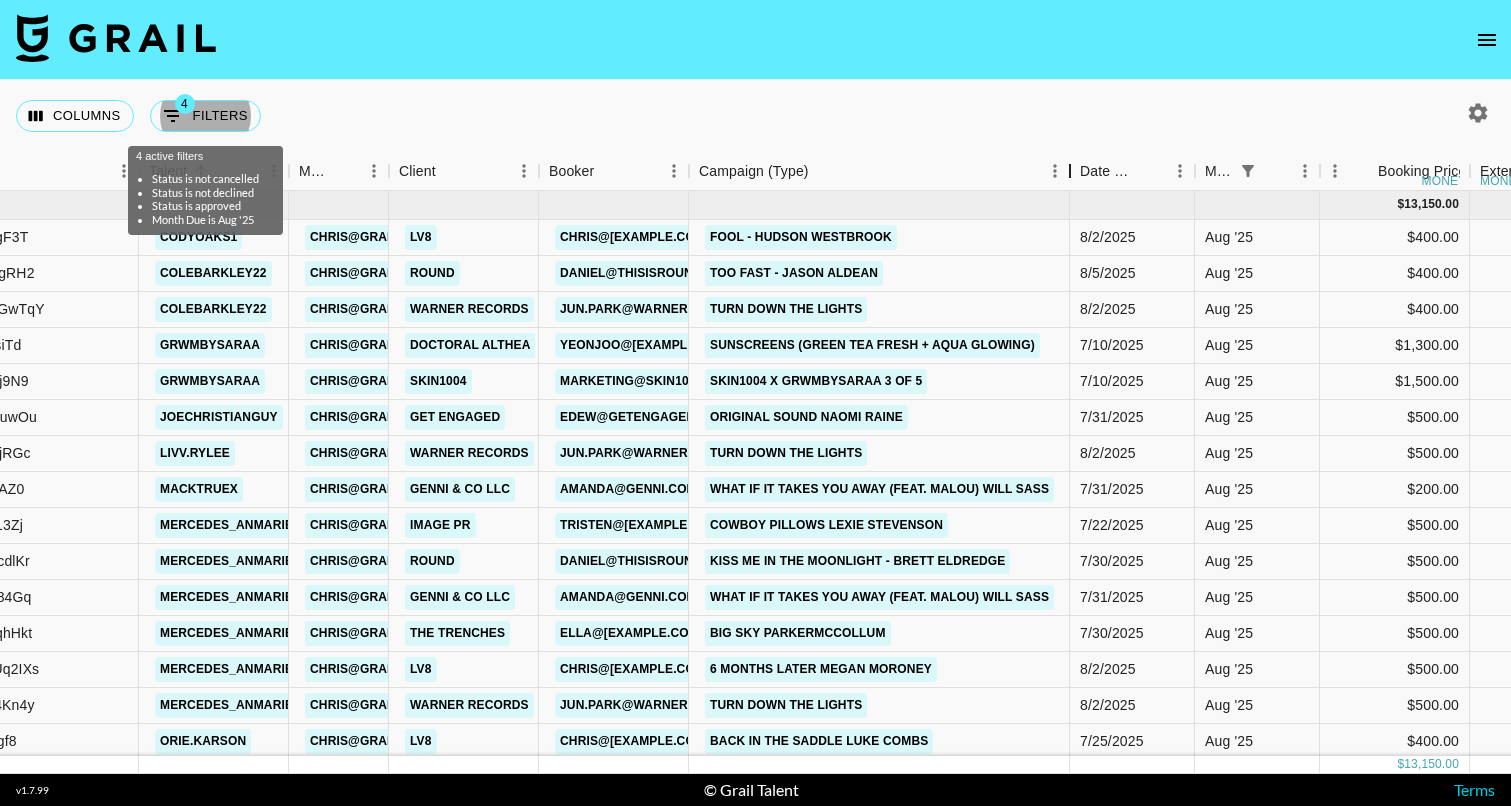 drag, startPoint x: 847, startPoint y: 162, endPoint x: 1079, endPoint y: 162, distance: 232 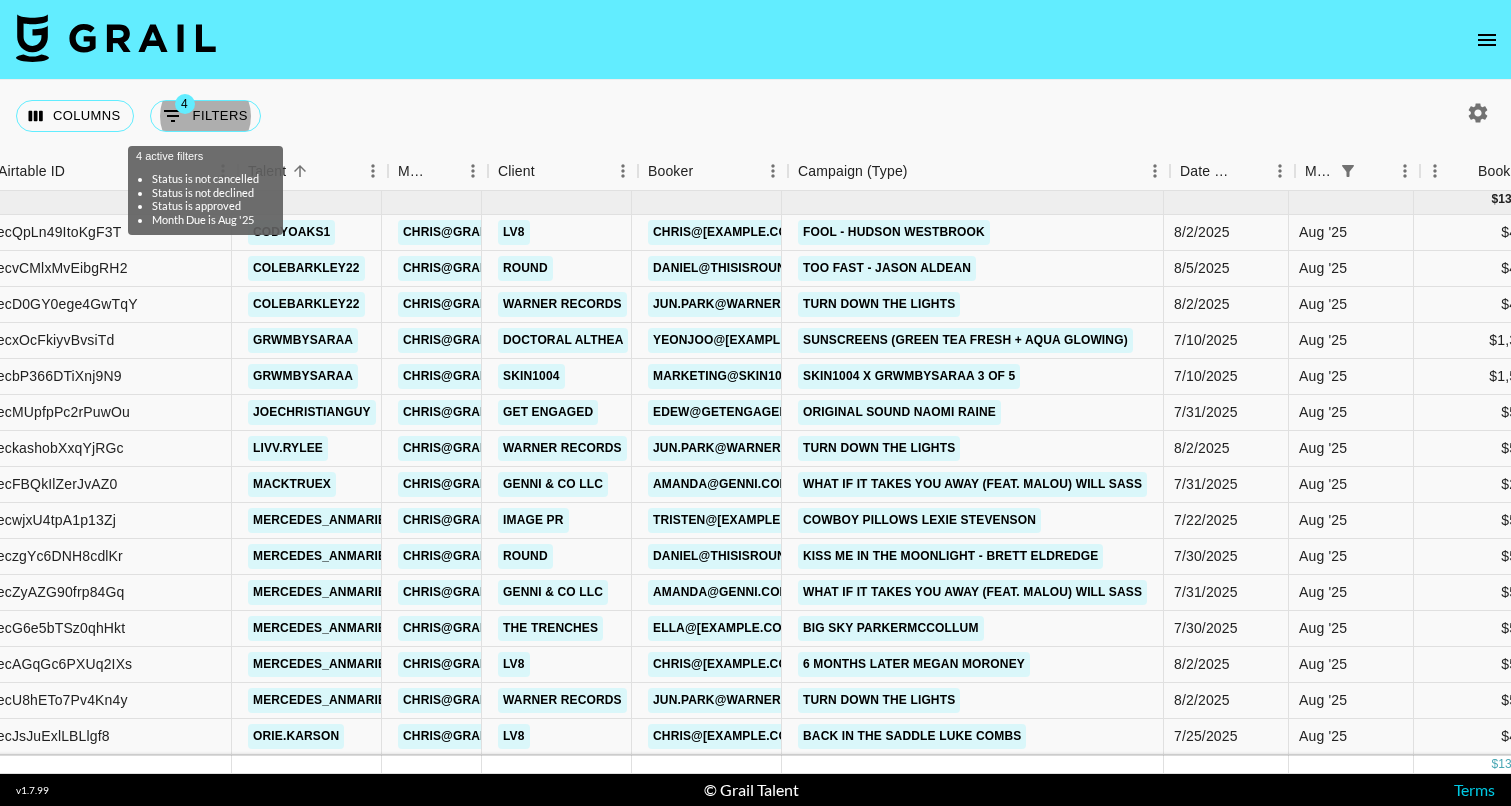 scroll, scrollTop: 5, scrollLeft: 116, axis: both 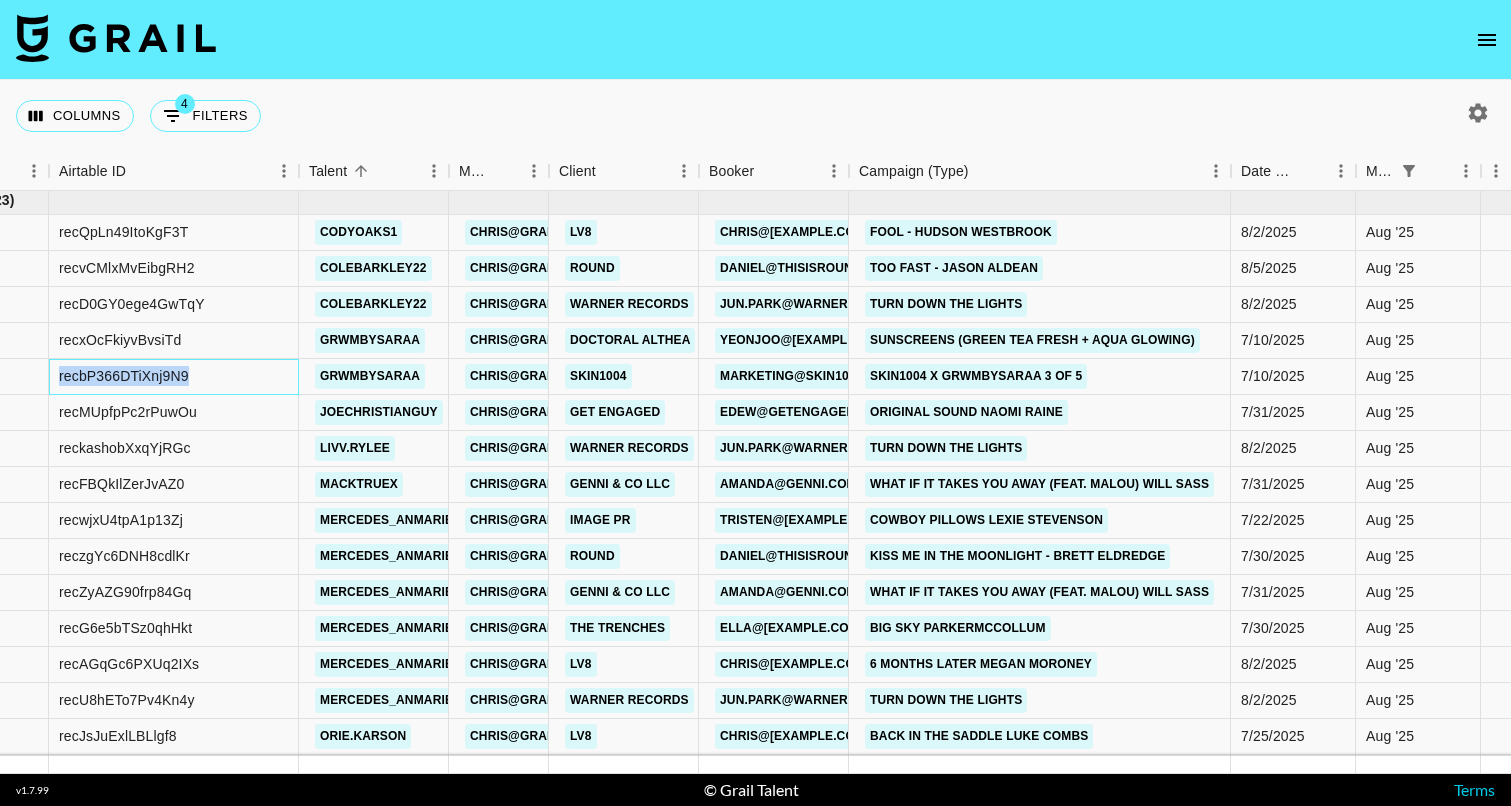 drag, startPoint x: 214, startPoint y: 369, endPoint x: 61, endPoint y: 367, distance: 153.01308 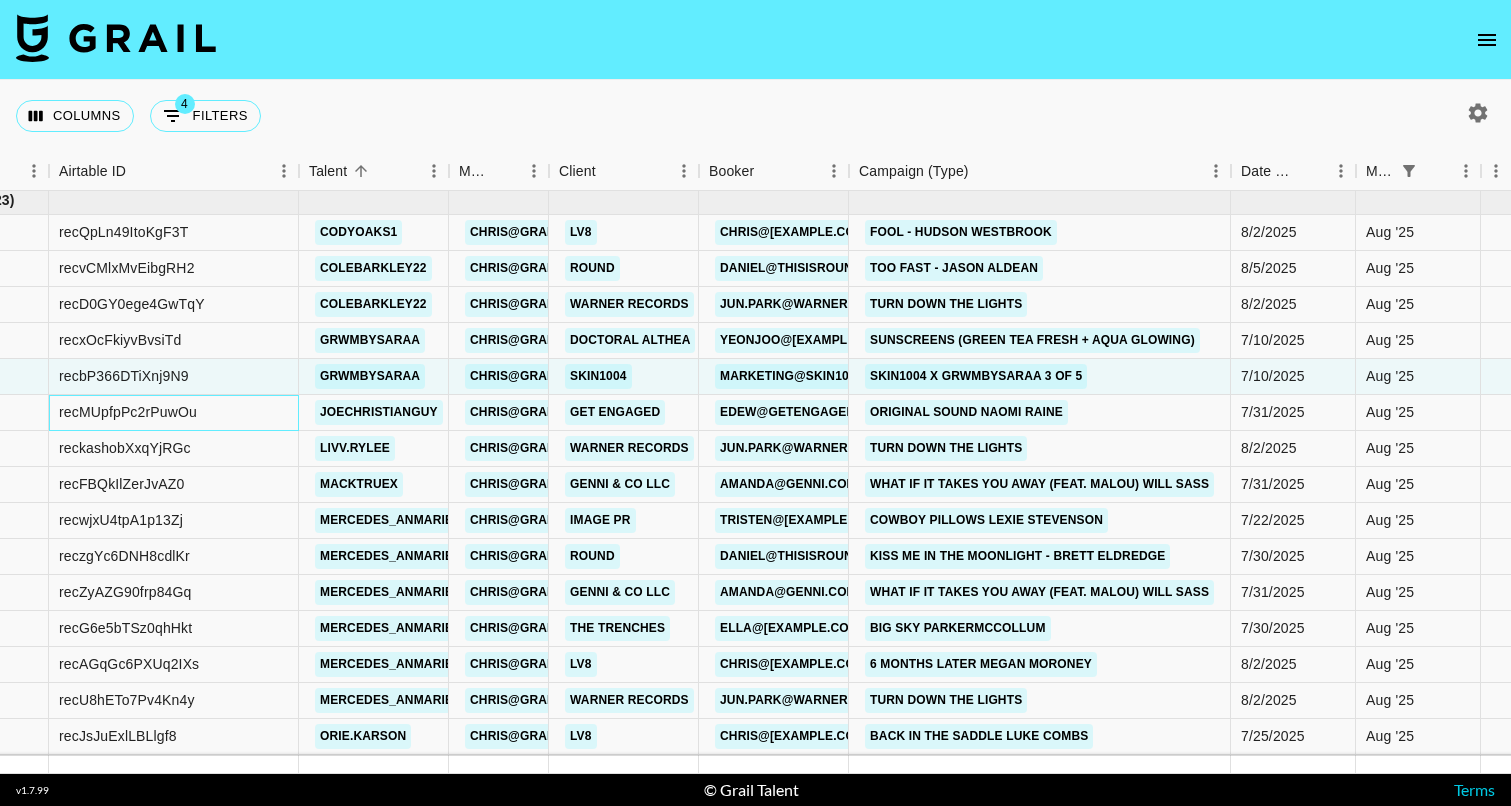 click on "recMUpfpPc2rPuwOu" at bounding box center [174, 413] 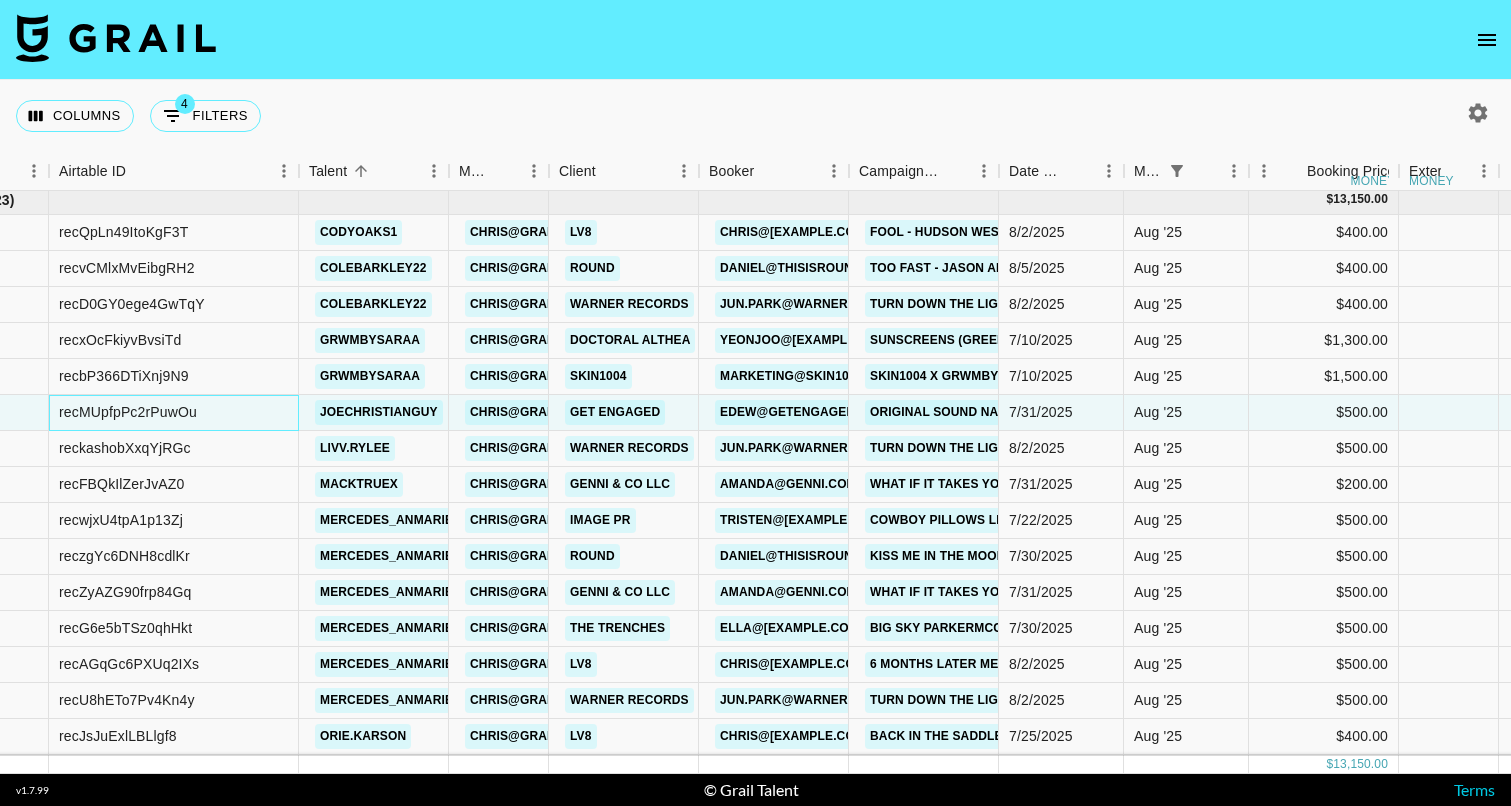 click on "recMUpfpPc2rPuwOu" at bounding box center (174, 413) 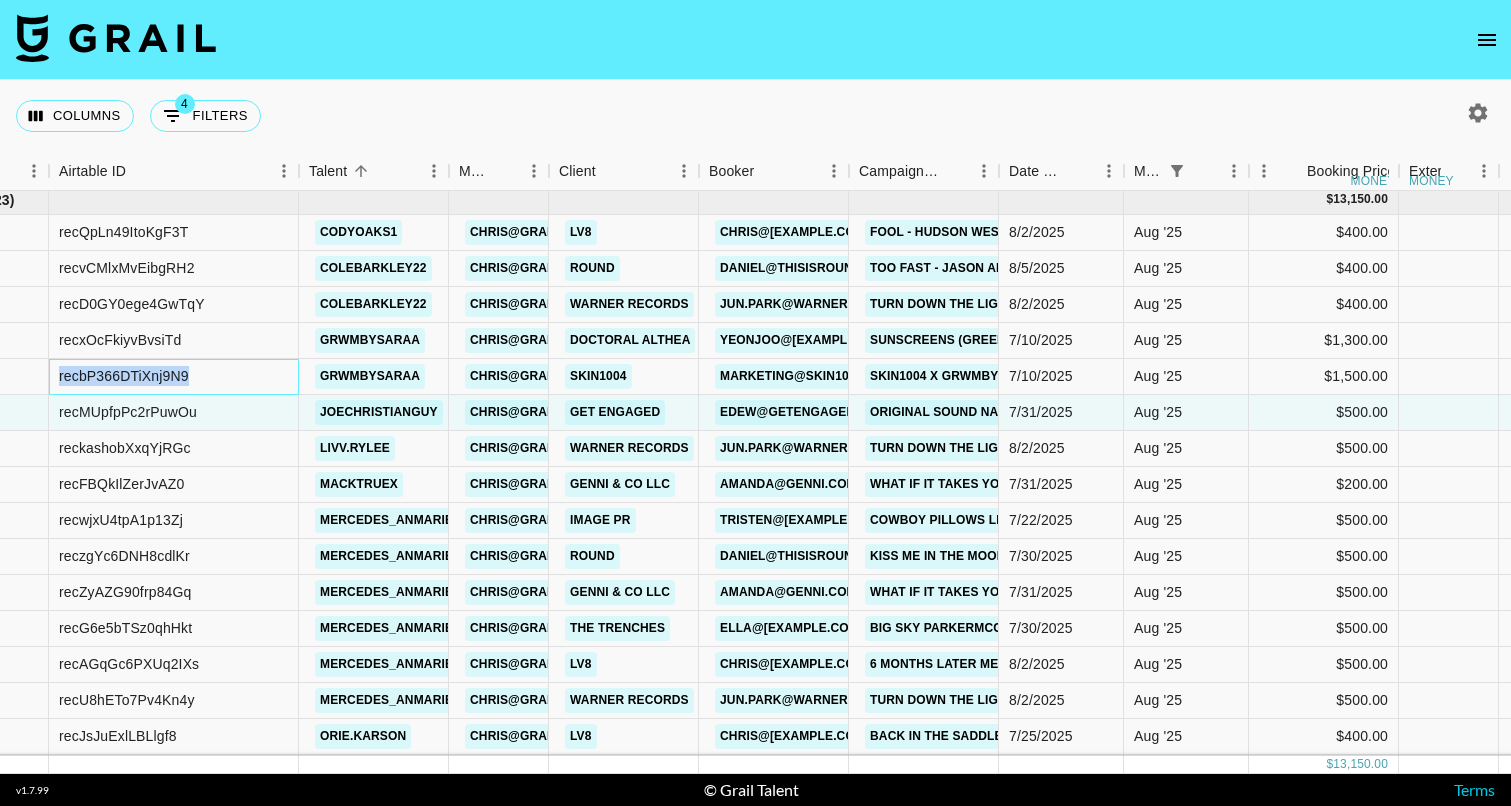 drag, startPoint x: 210, startPoint y: 377, endPoint x: 58, endPoint y: 372, distance: 152.08221 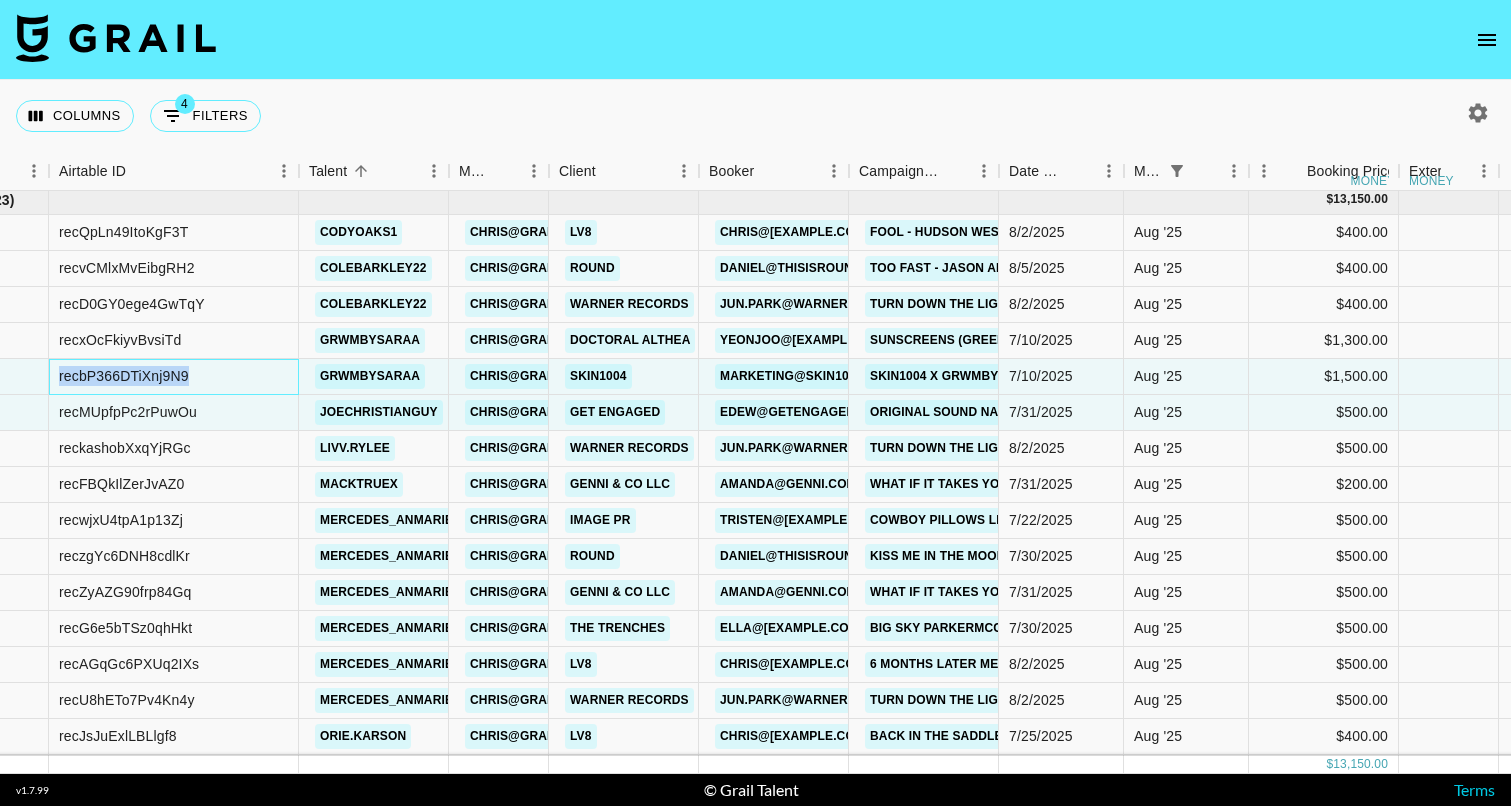 copy on "recbP366DTiXnj9N9" 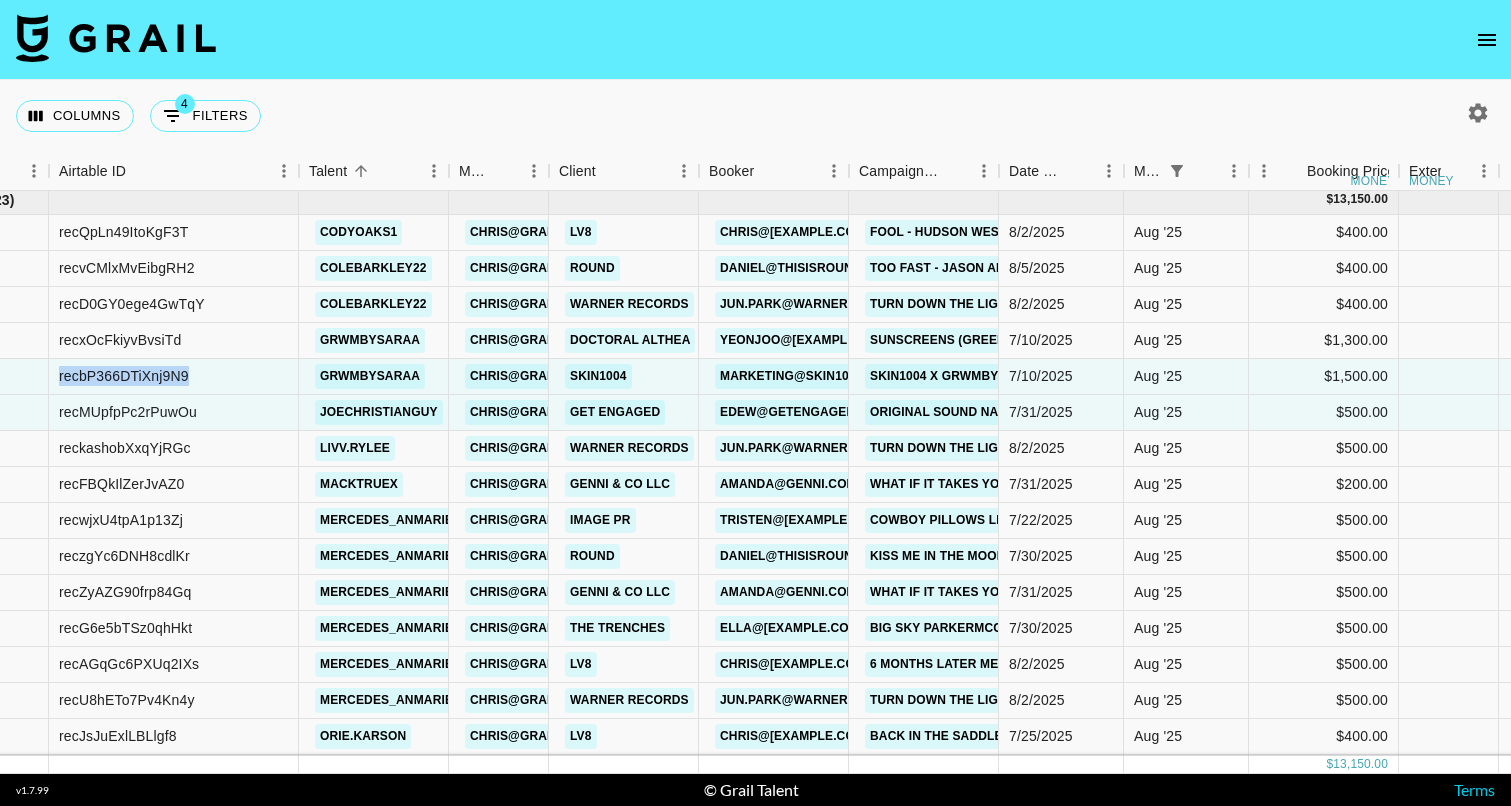click at bounding box center [755, 40] 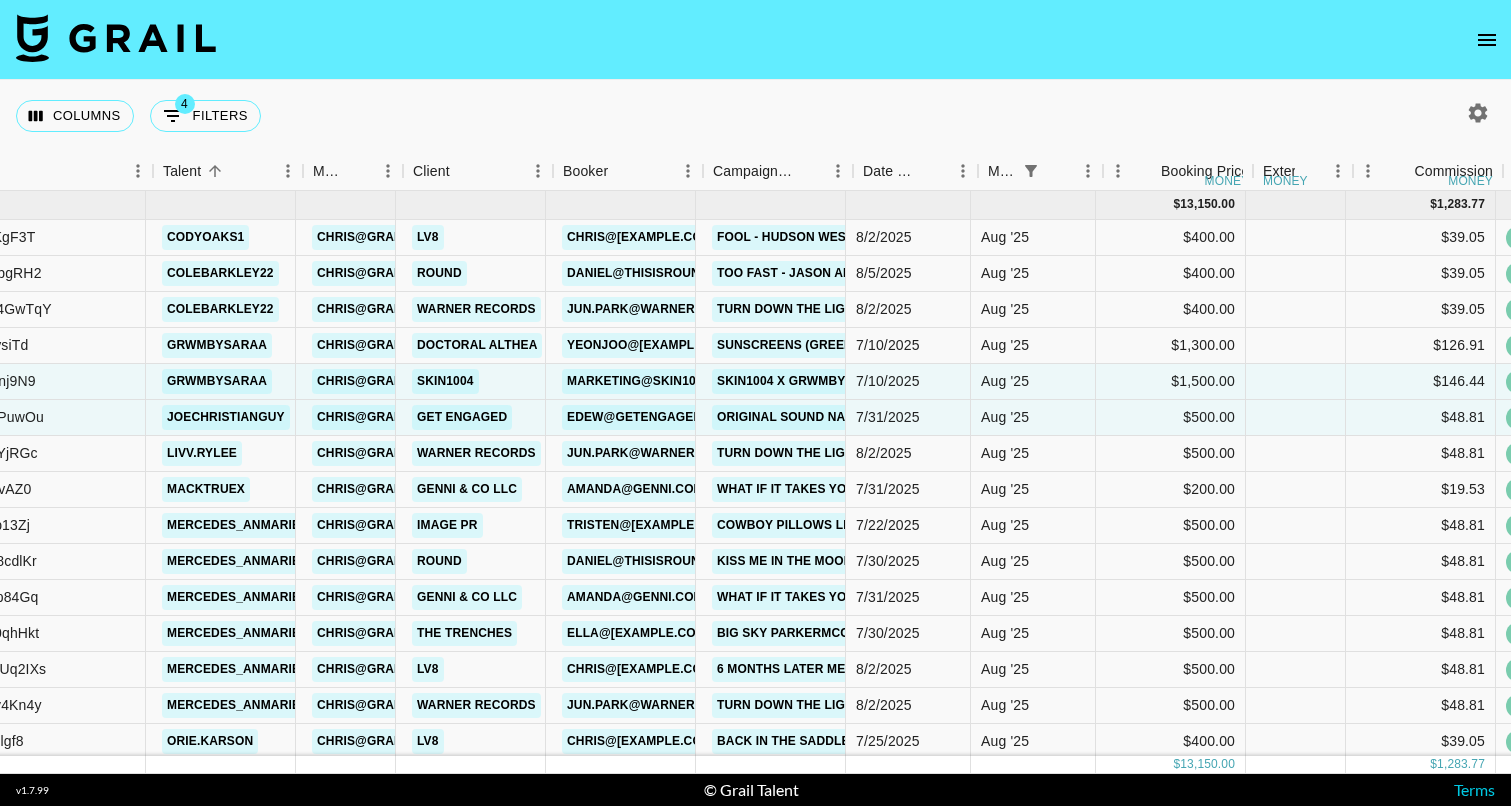 scroll, scrollTop: 0, scrollLeft: 276, axis: horizontal 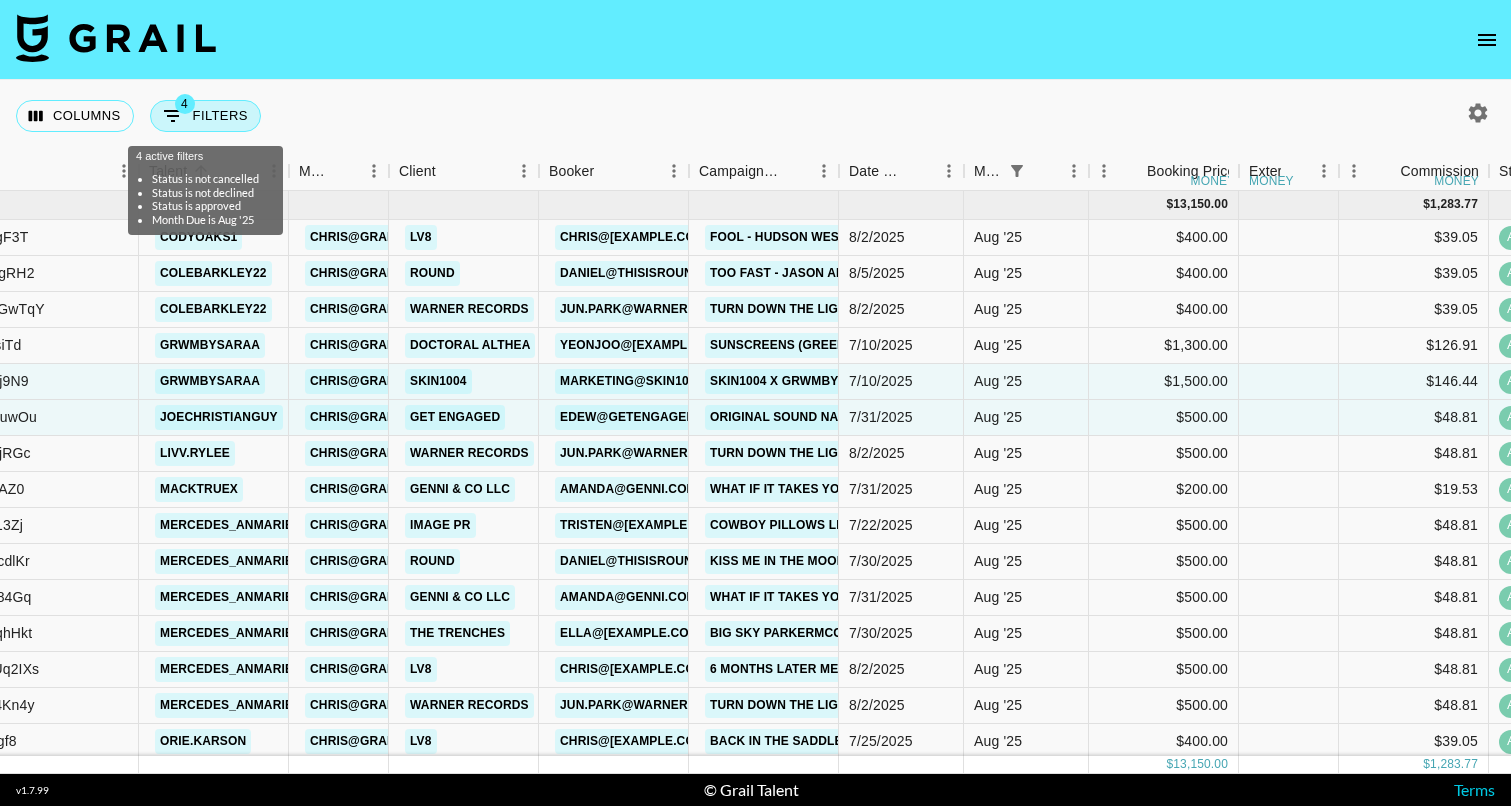click on "4 Filters" at bounding box center (205, 116) 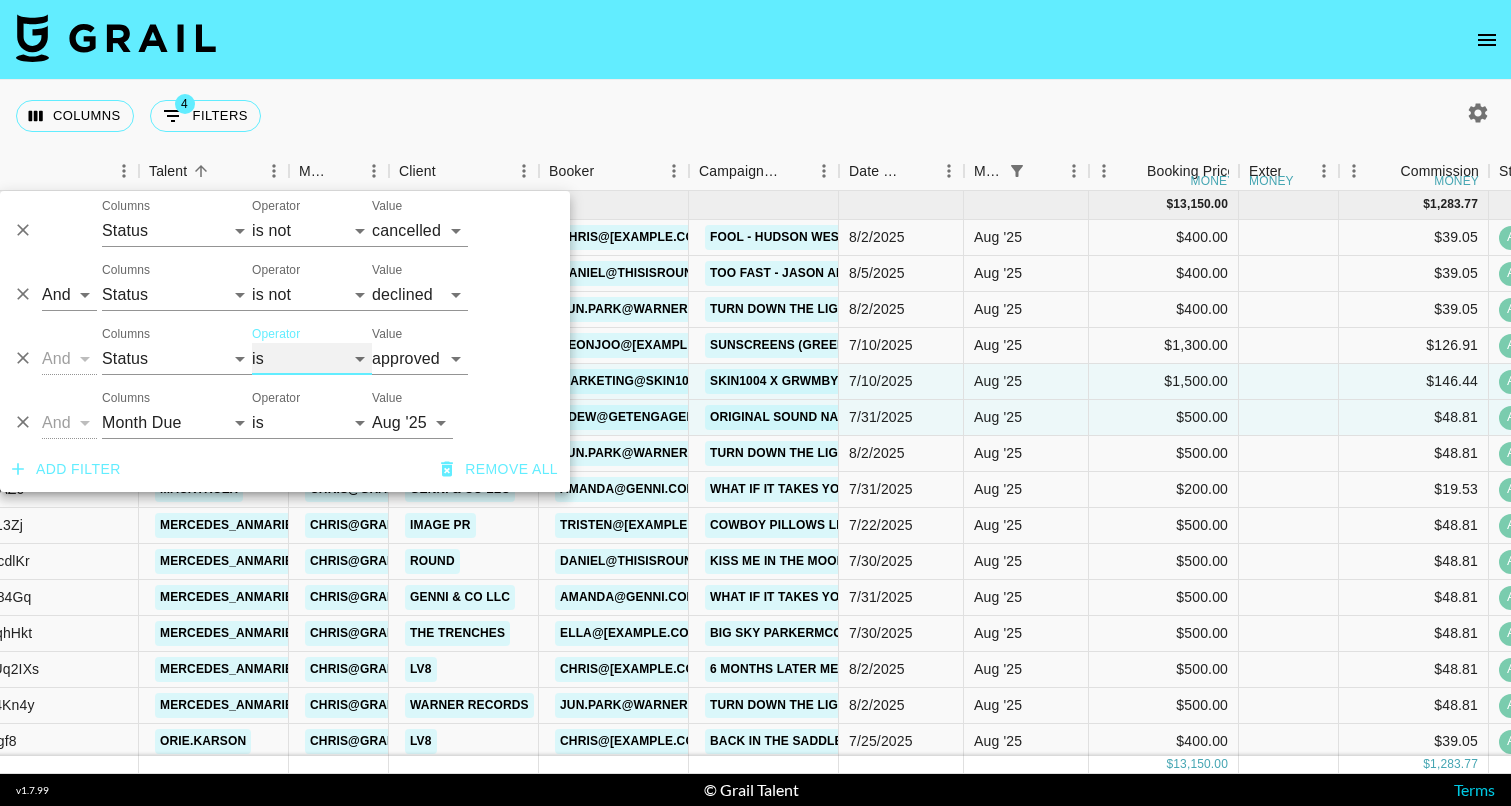 select on "not" 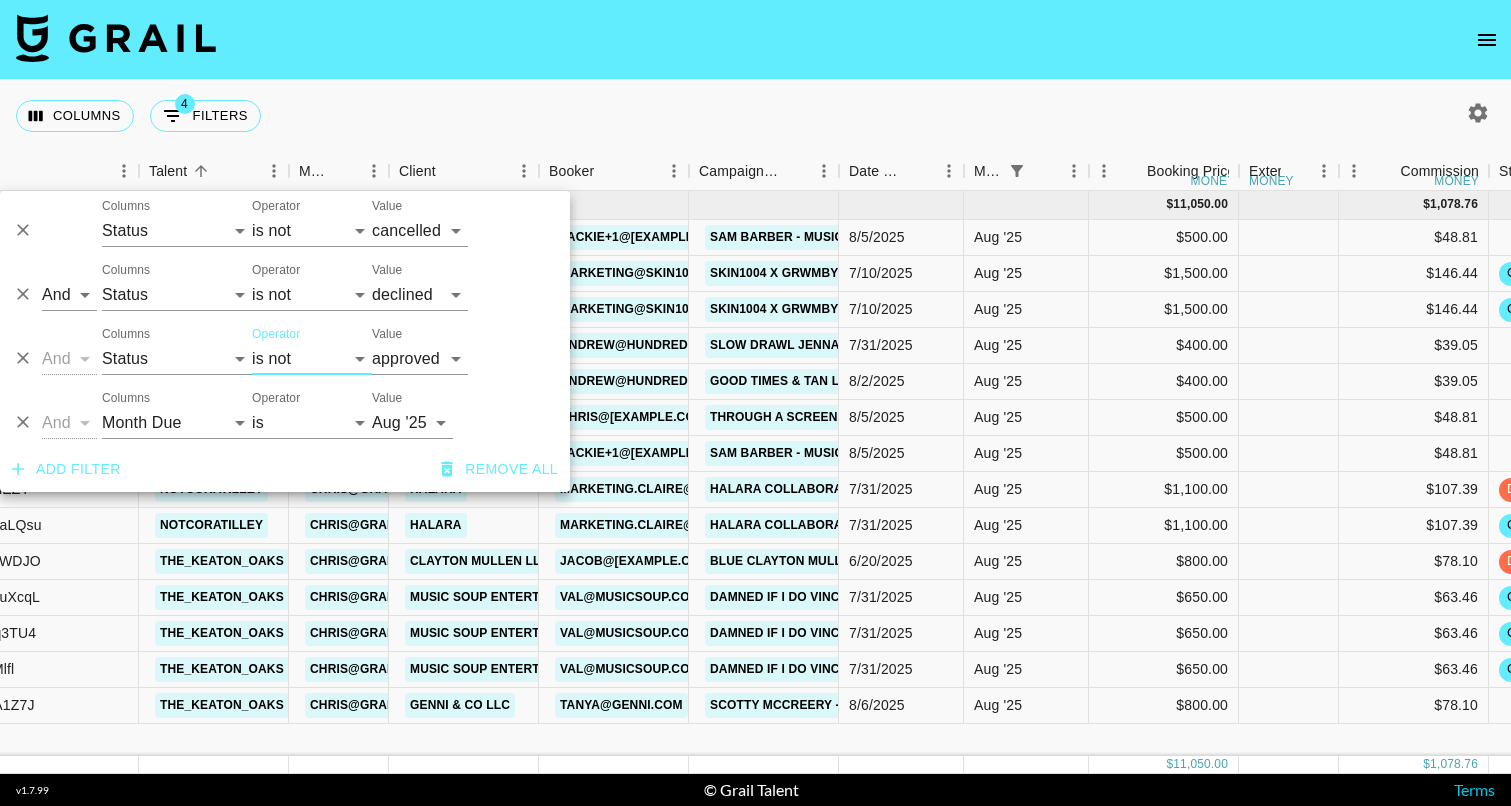 click at bounding box center [755, 40] 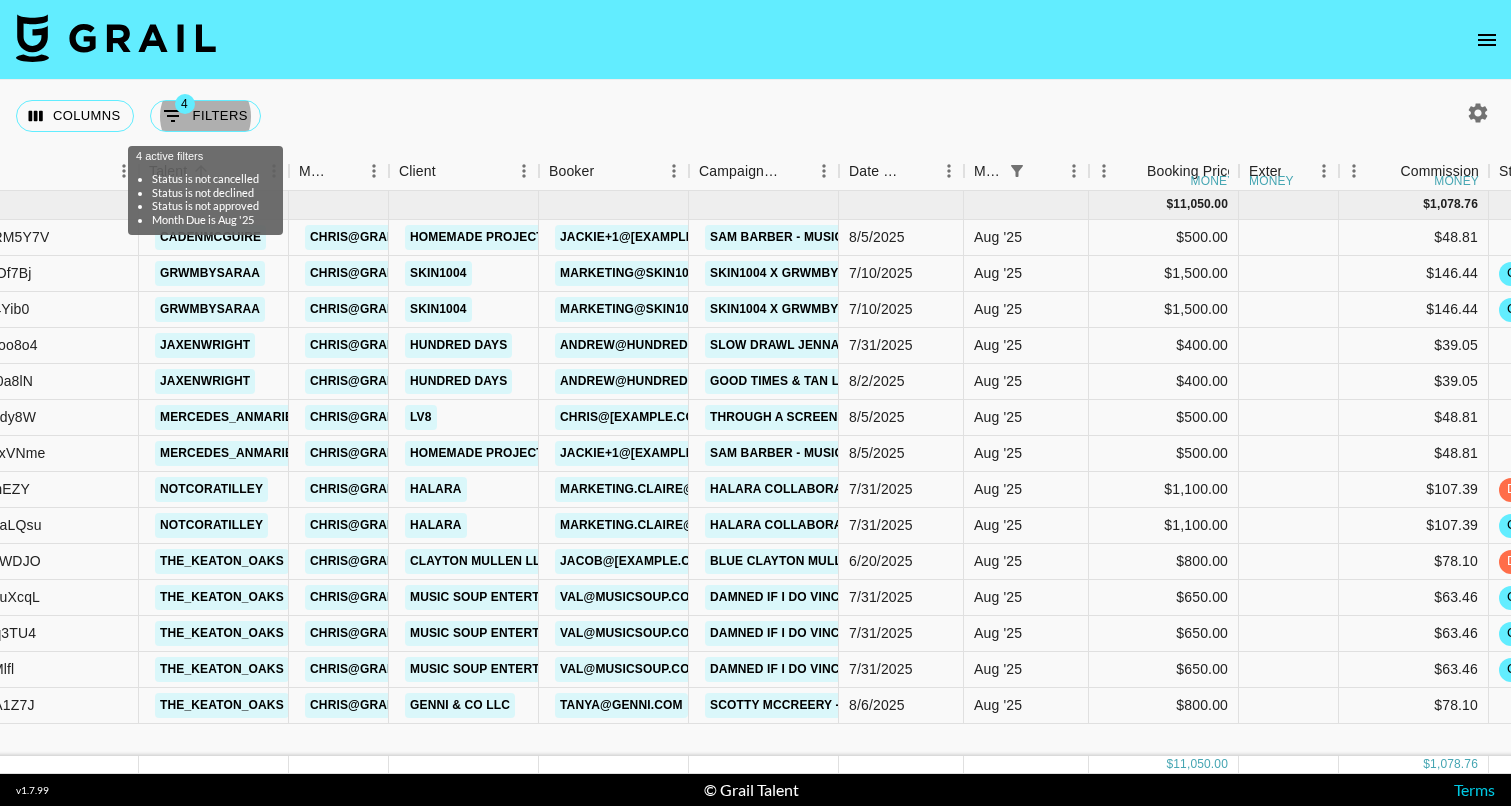 scroll, scrollTop: 0, scrollLeft: 0, axis: both 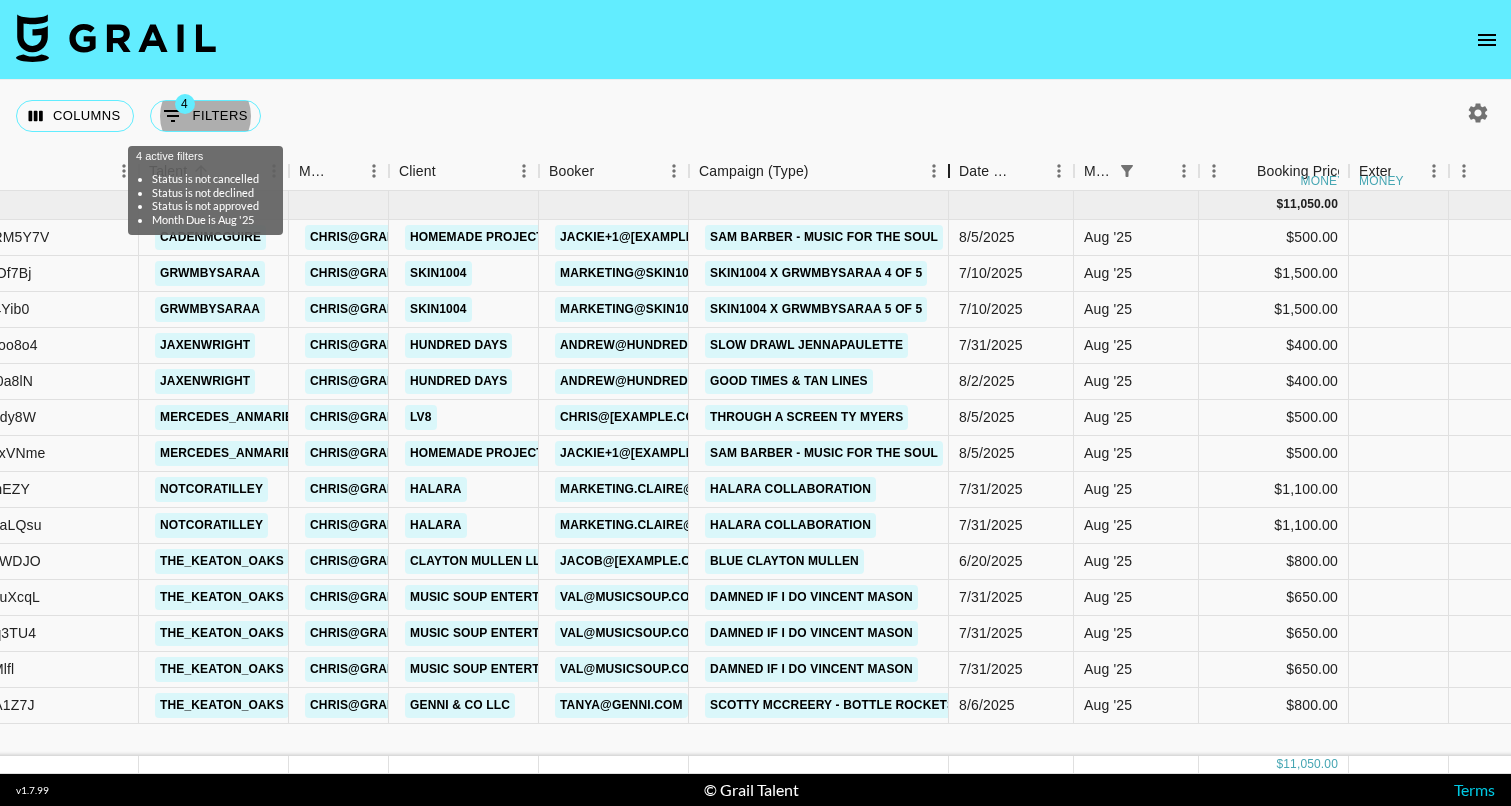 drag, startPoint x: 831, startPoint y: 176, endPoint x: 941, endPoint y: 173, distance: 110.0409 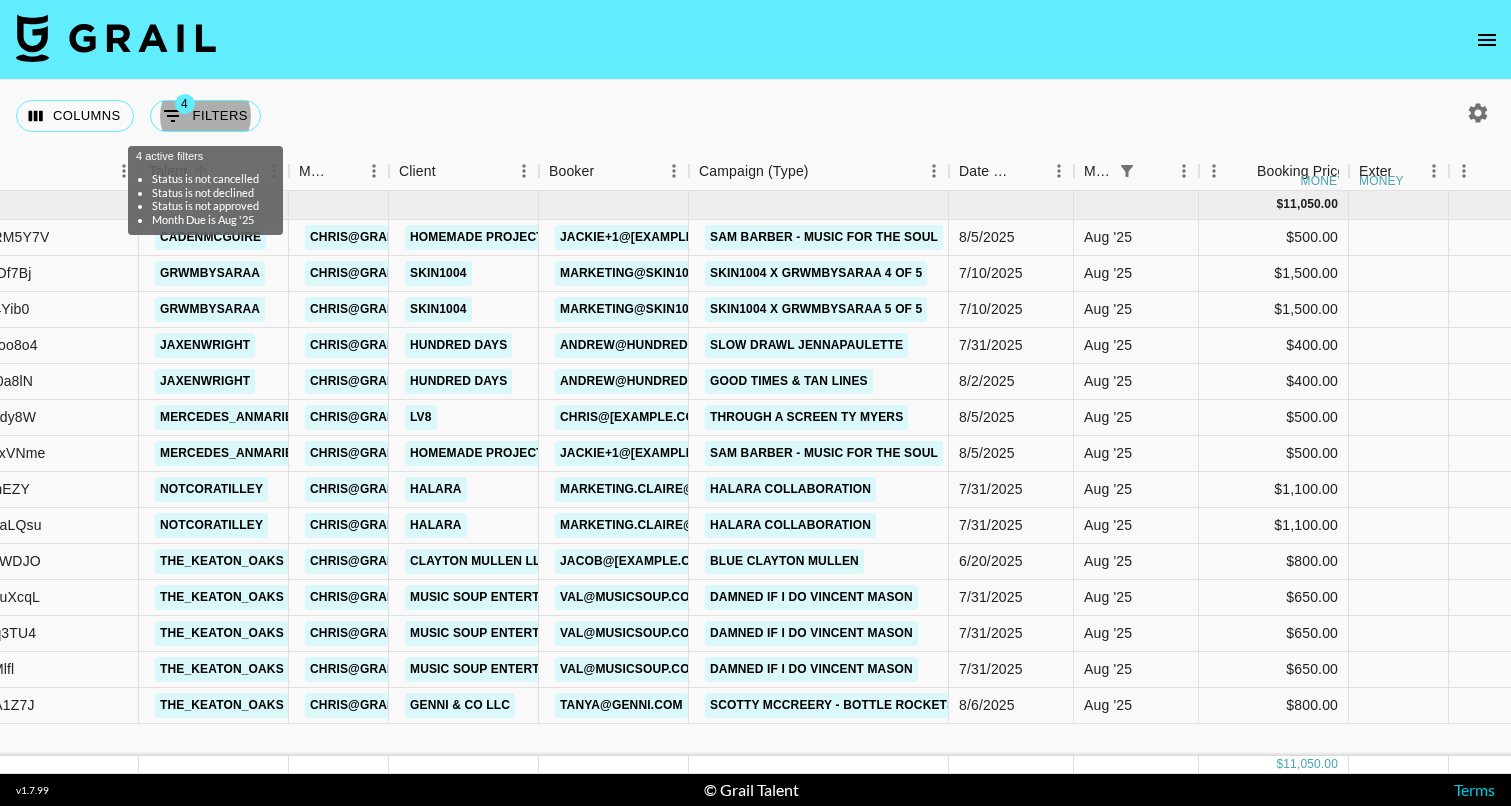 click at bounding box center (755, 40) 